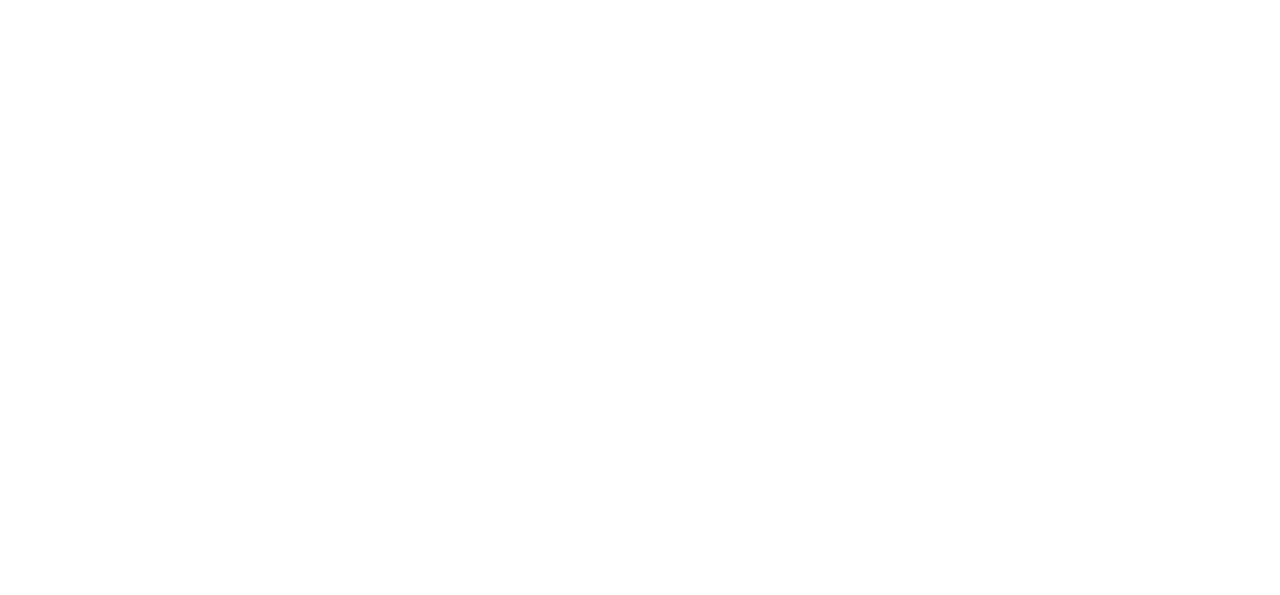 scroll, scrollTop: 0, scrollLeft: 0, axis: both 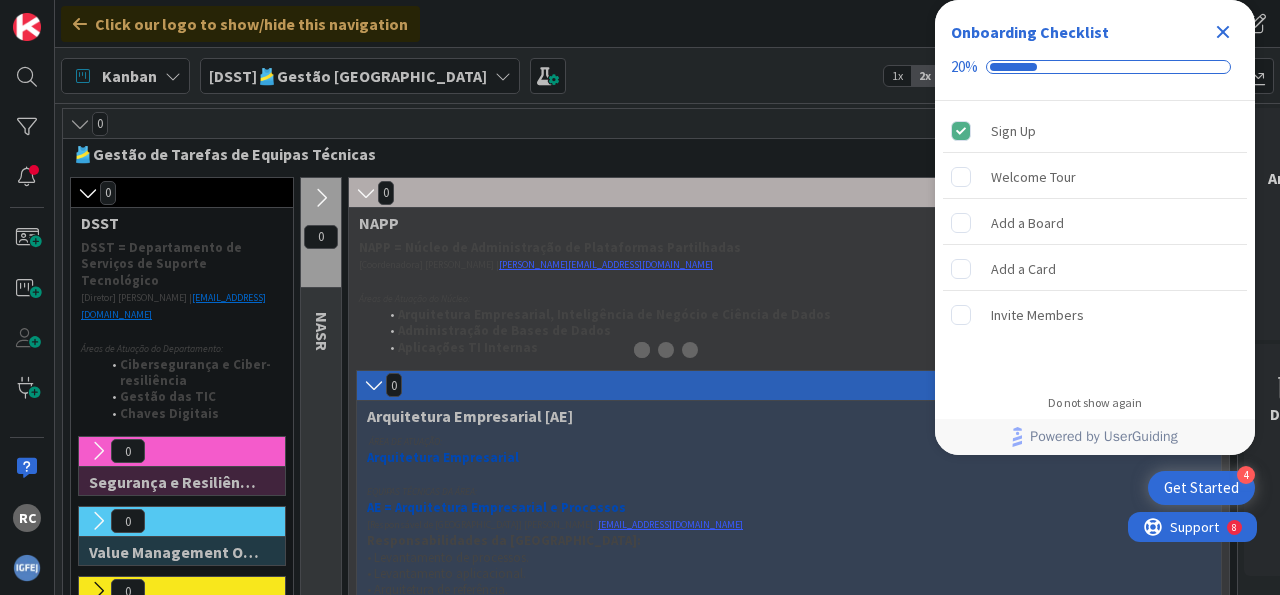 click at bounding box center (1223, 32) 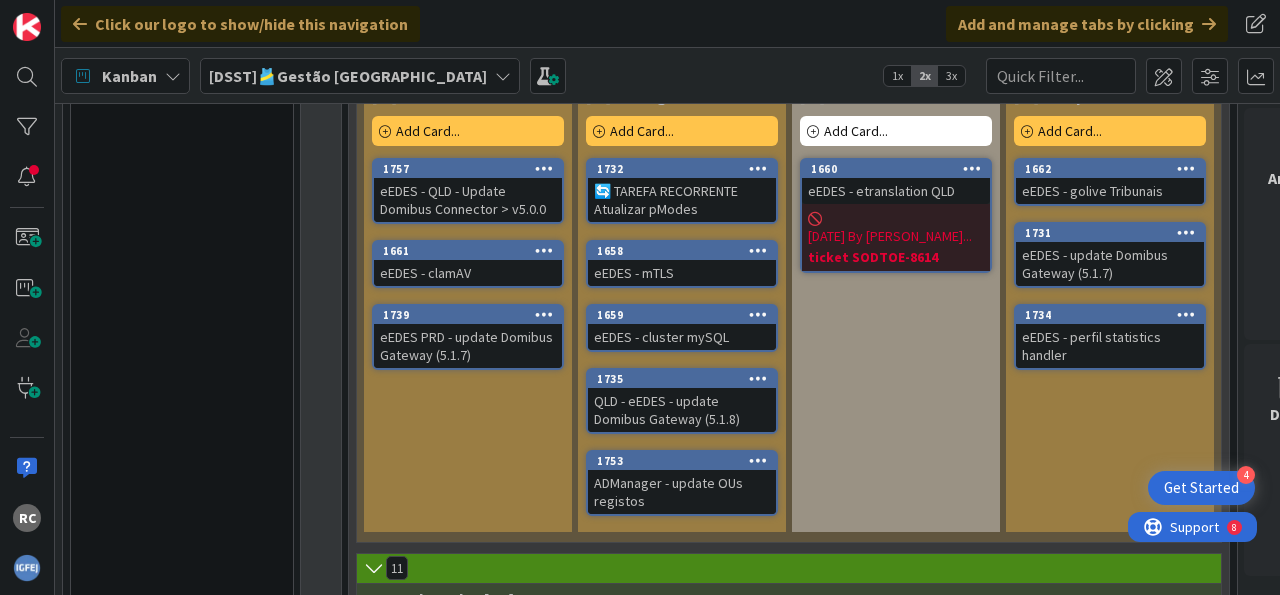 scroll, scrollTop: 1736, scrollLeft: 0, axis: vertical 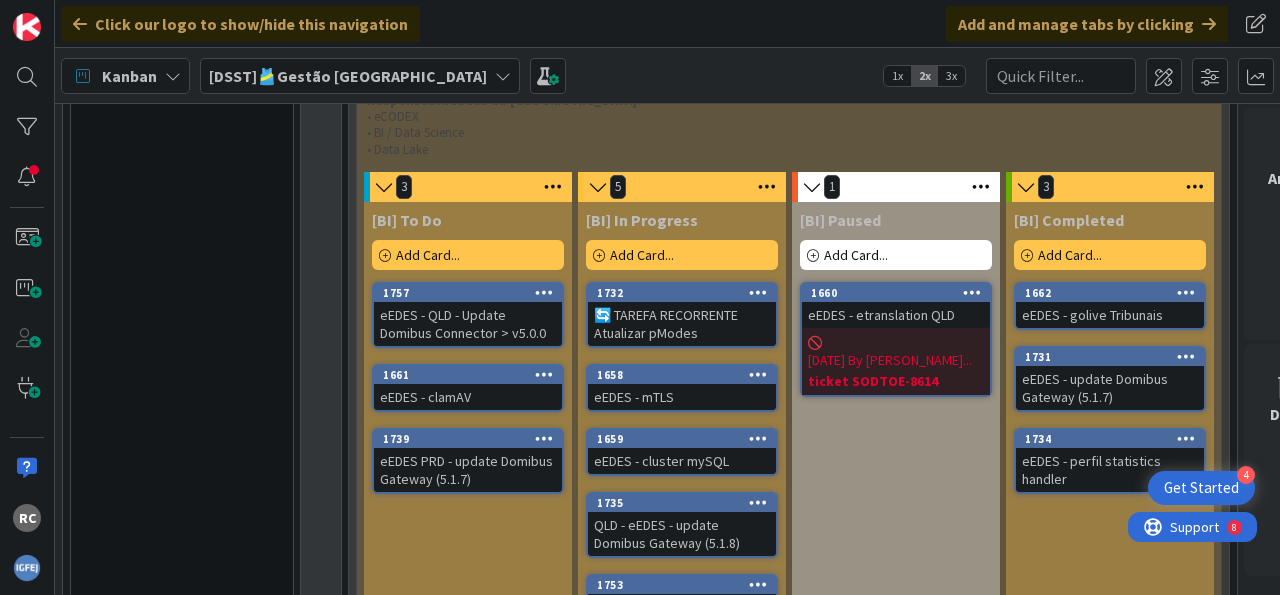 click at bounding box center (767, 187) 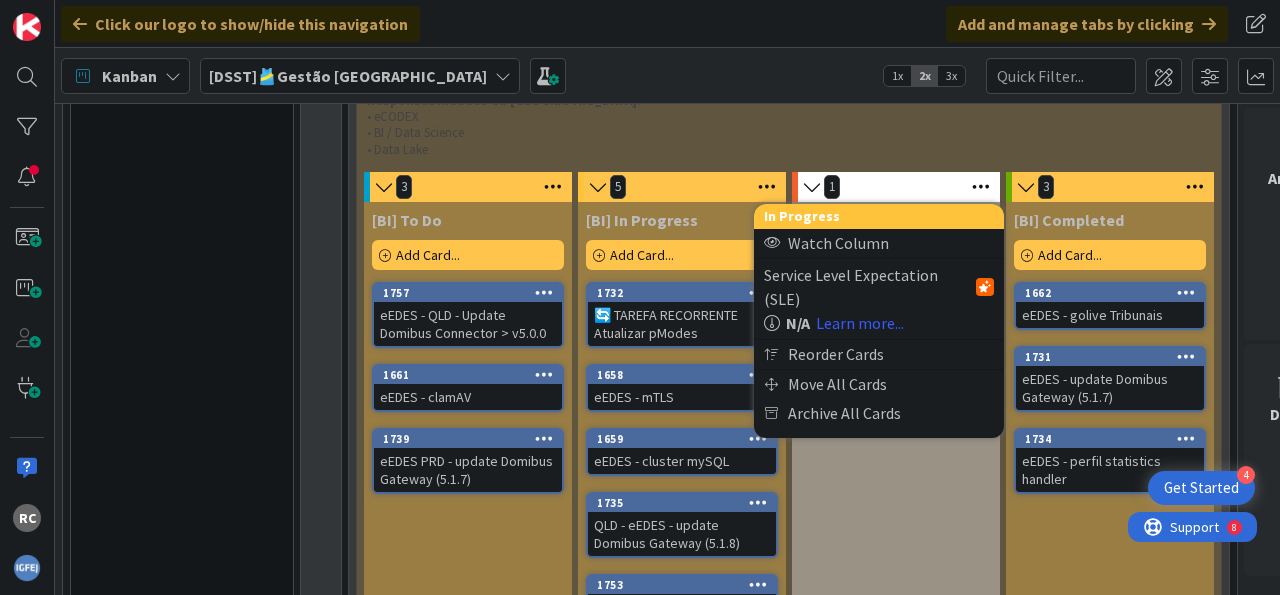 click on "Add Card..." at bounding box center [642, 255] 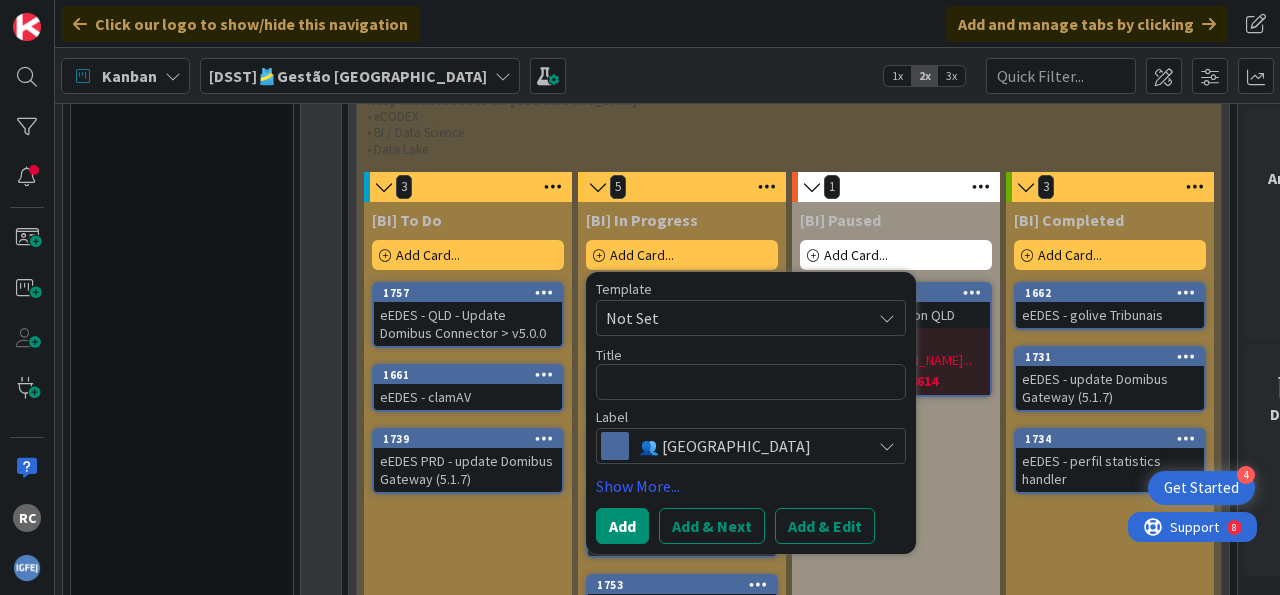 click on "Not Set" at bounding box center [731, 318] 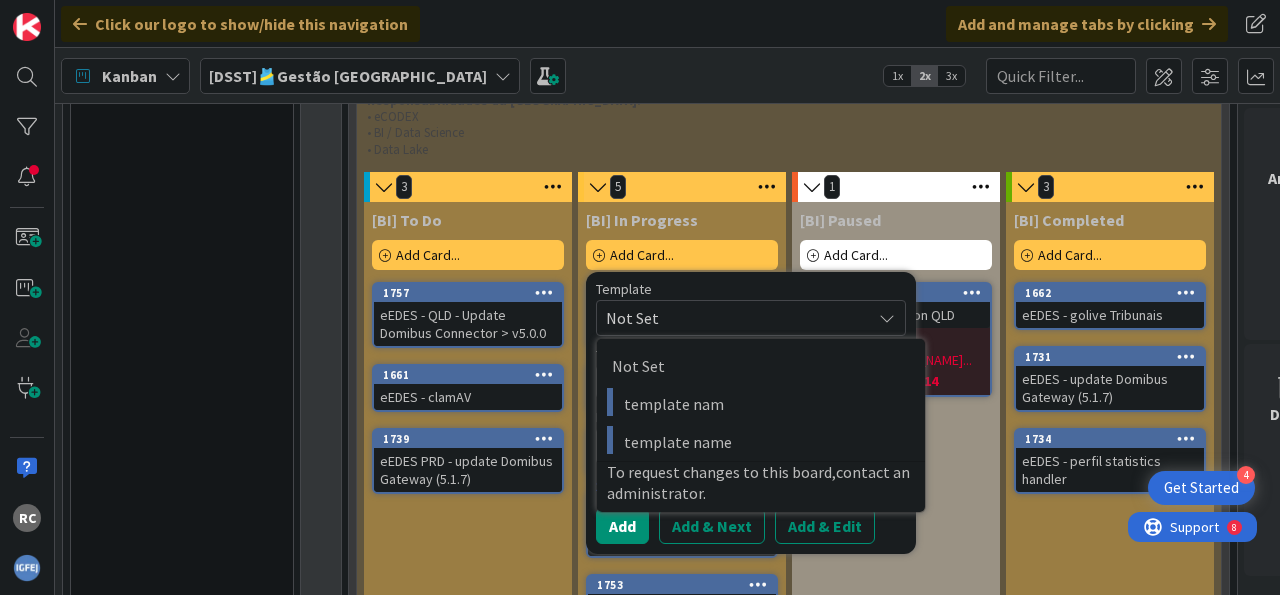 click on "Template" at bounding box center (751, 289) 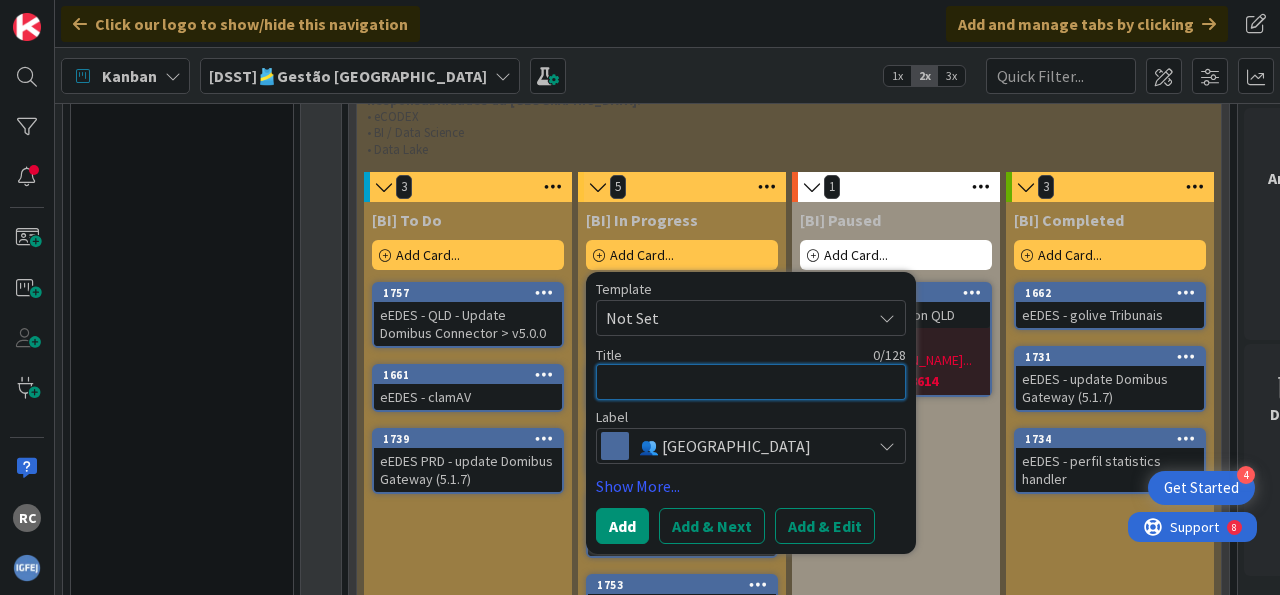 click at bounding box center [751, 382] 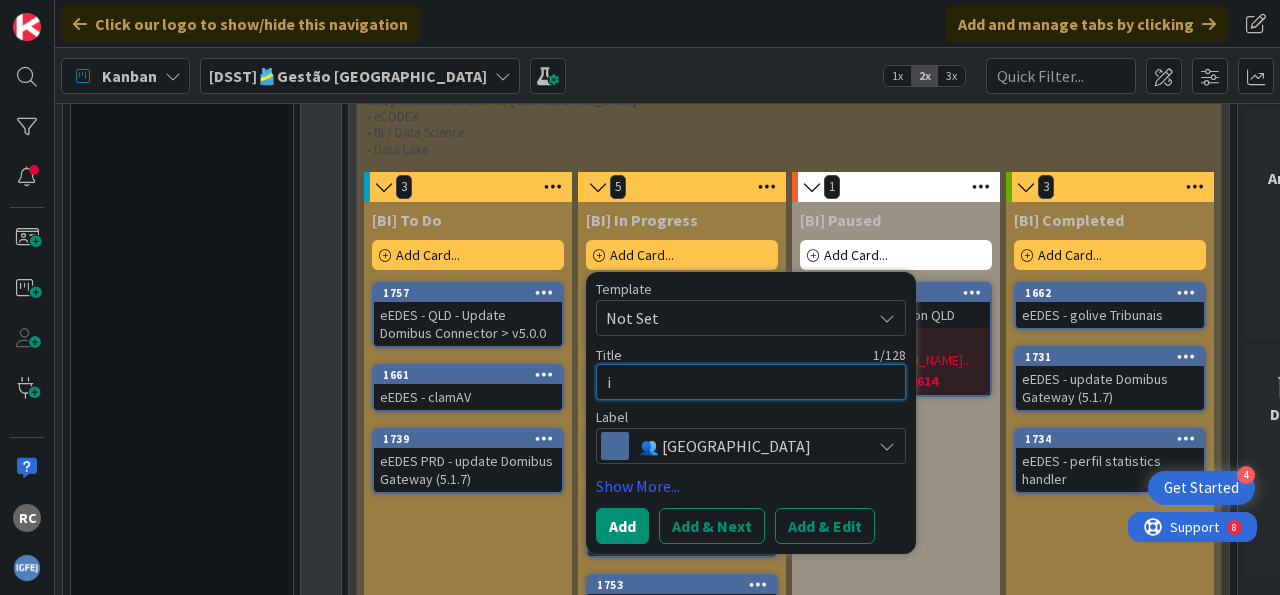 type on "x" 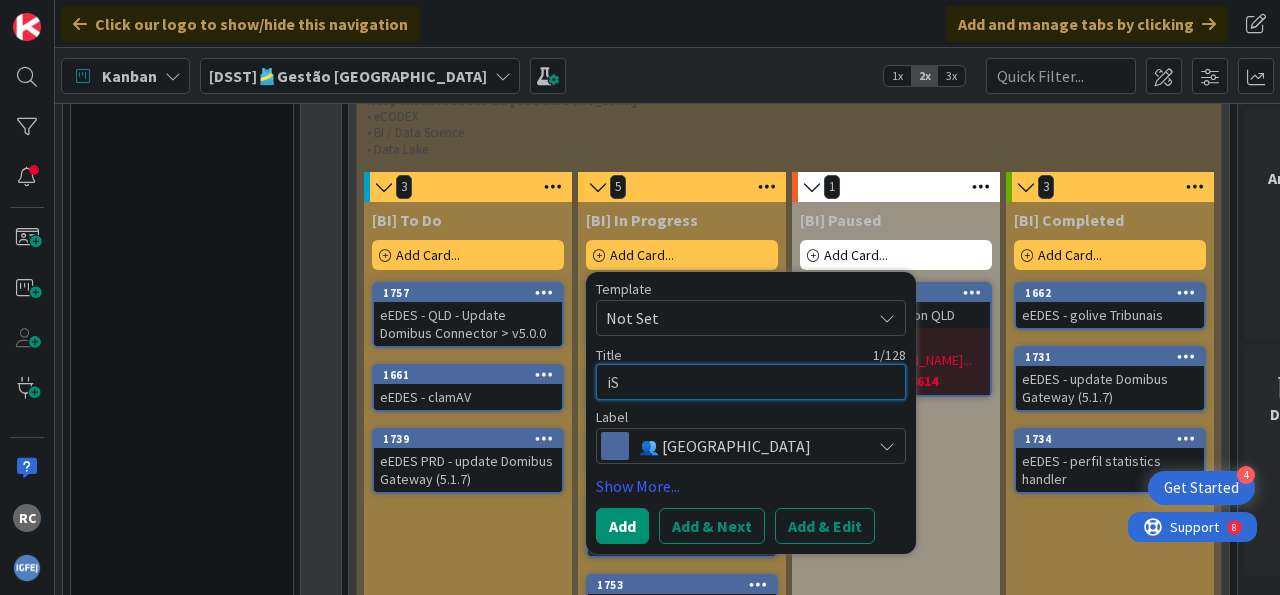 type on "x" 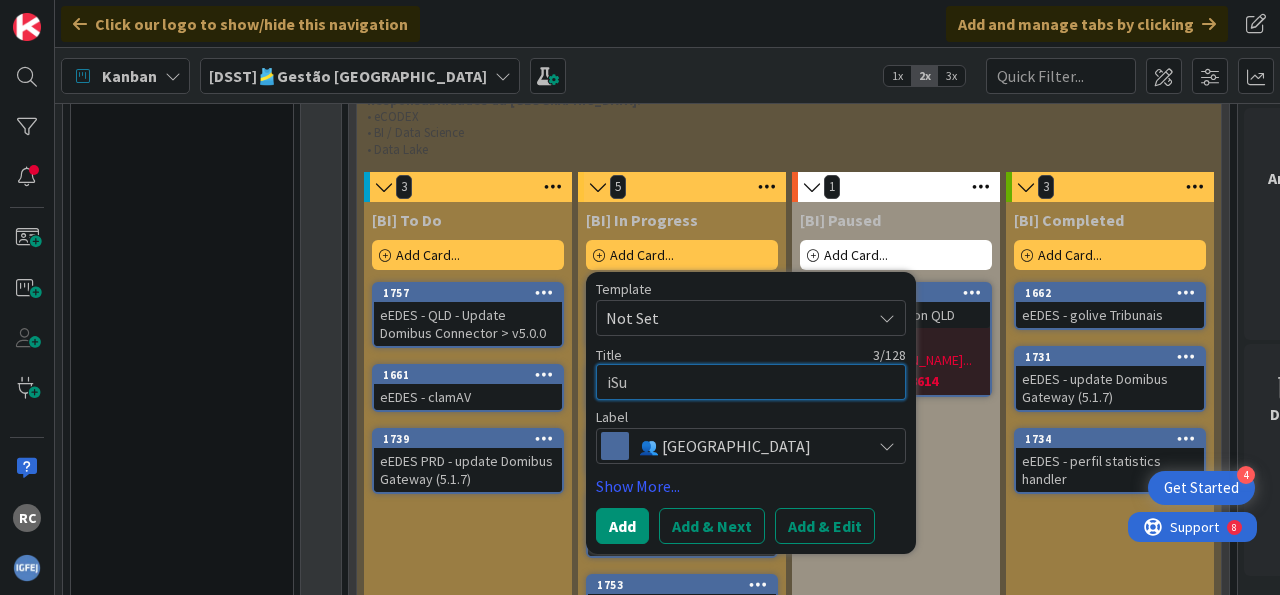 type on "x" 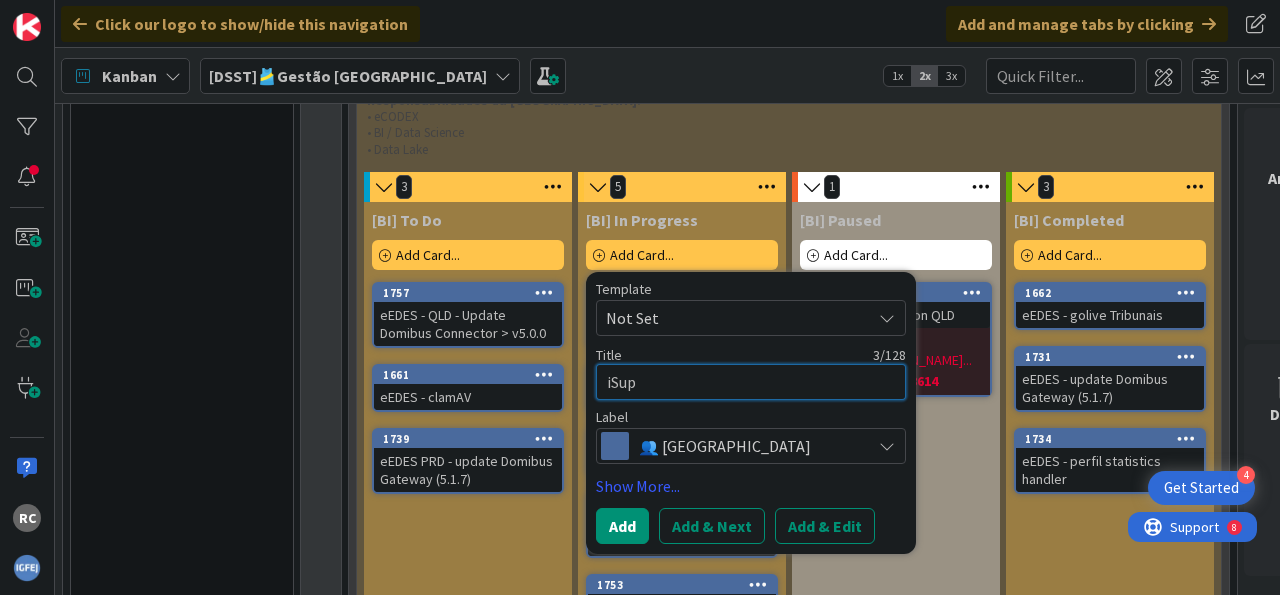 type on "x" 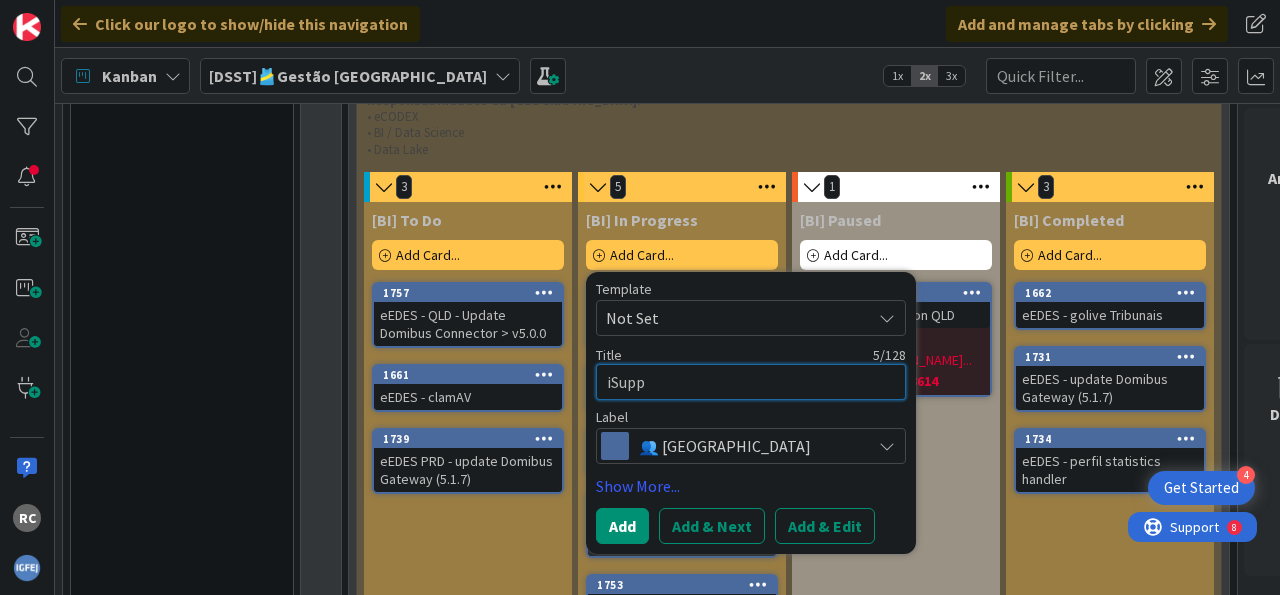 type on "x" 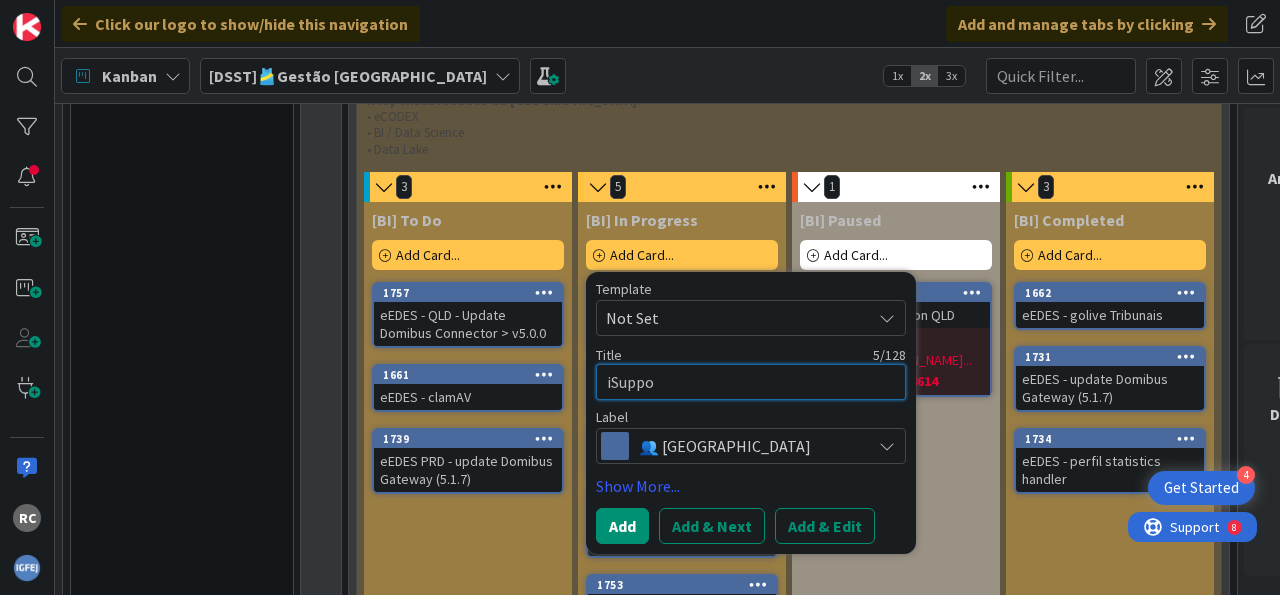 type on "x" 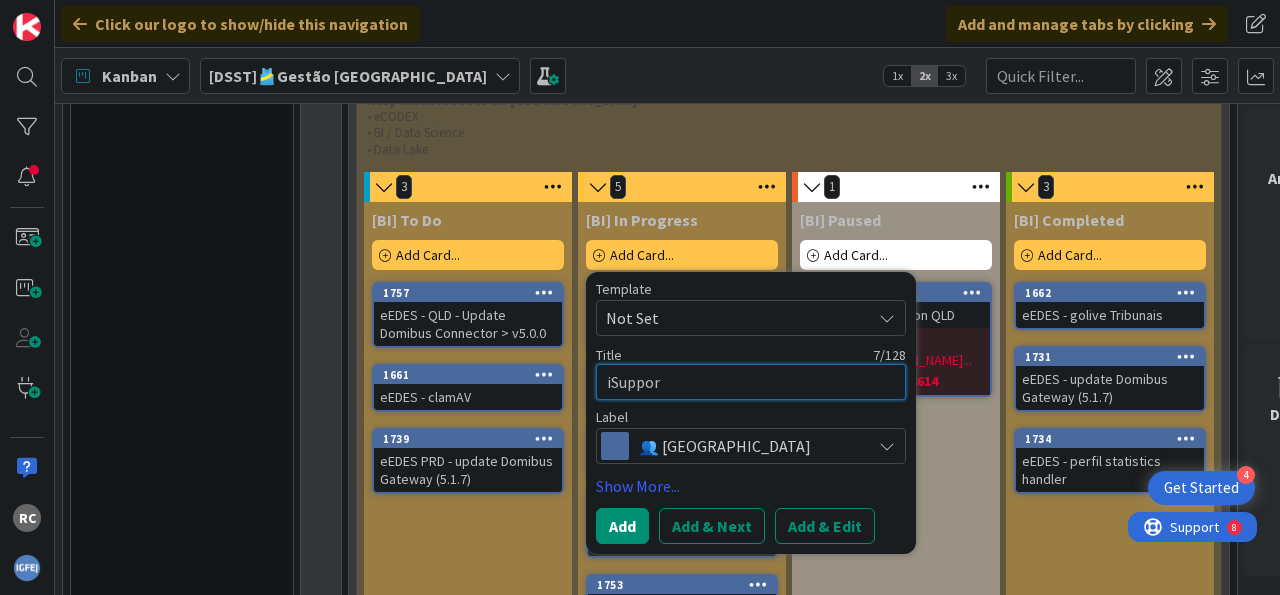 type on "x" 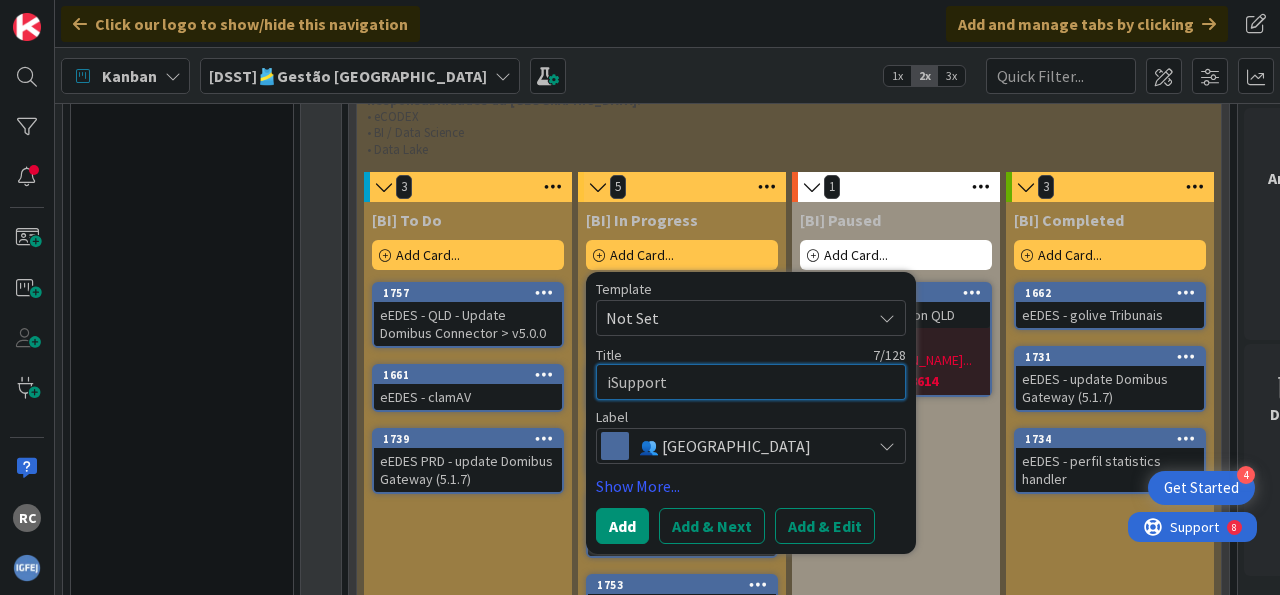 type on "x" 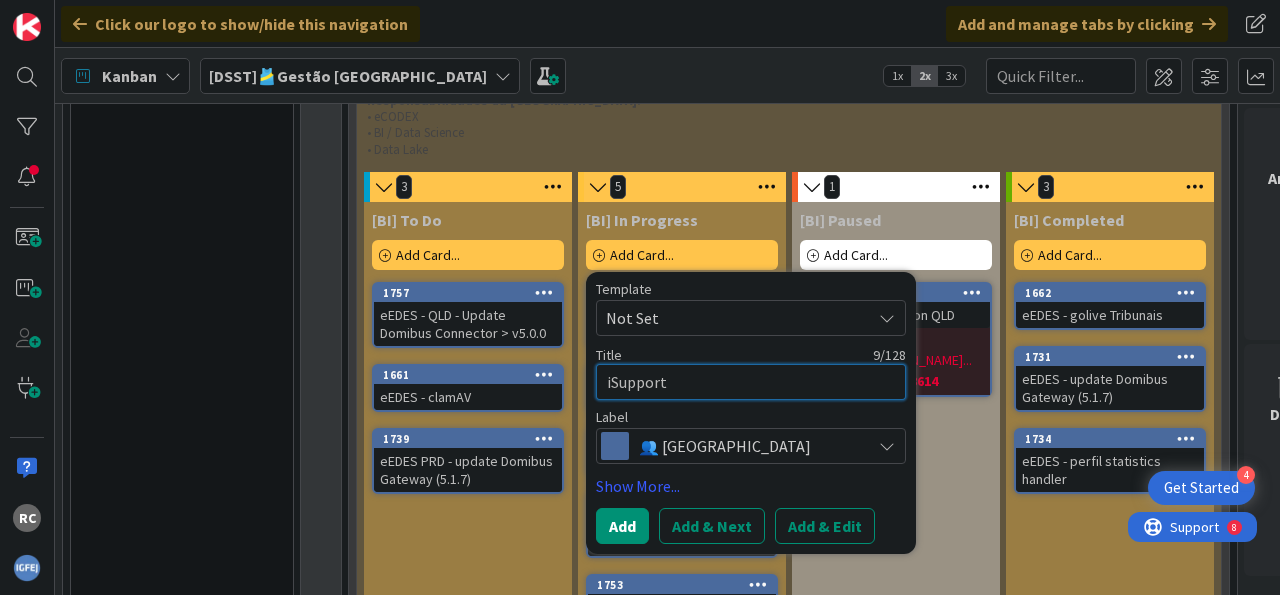type on "x" 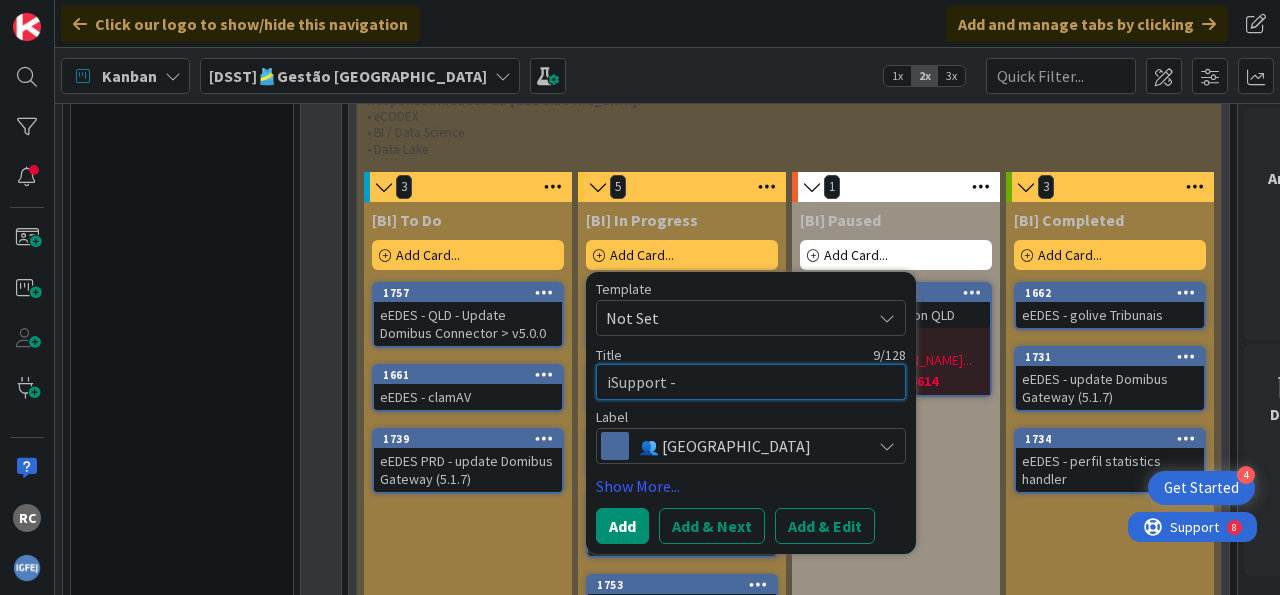type on "x" 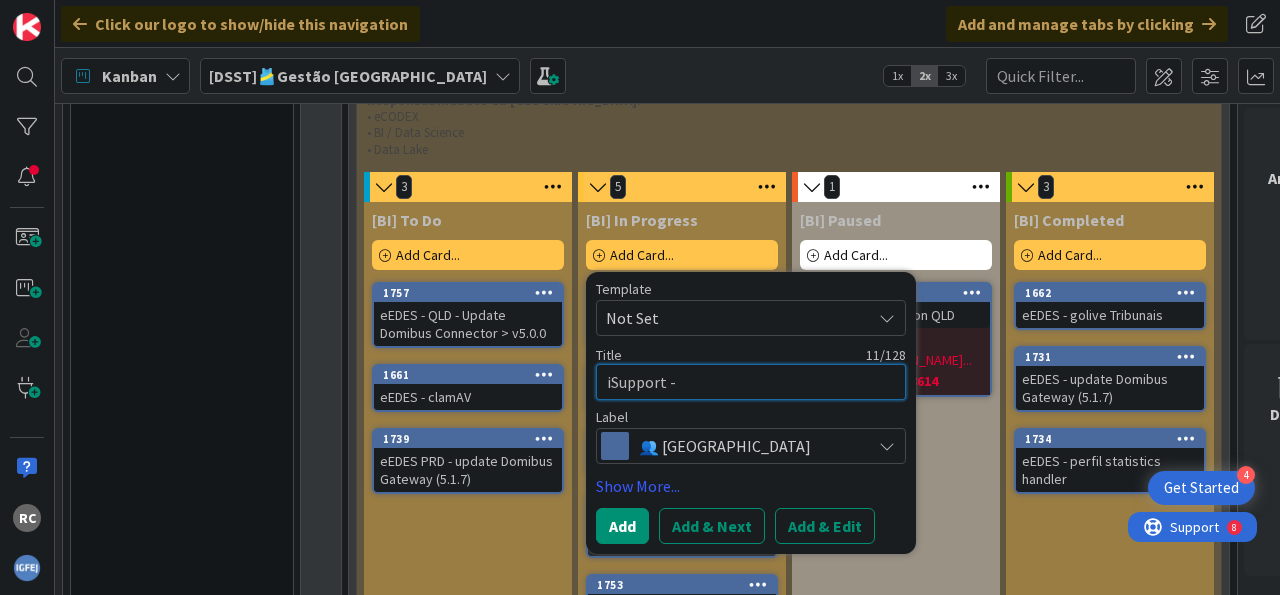 type on "x" 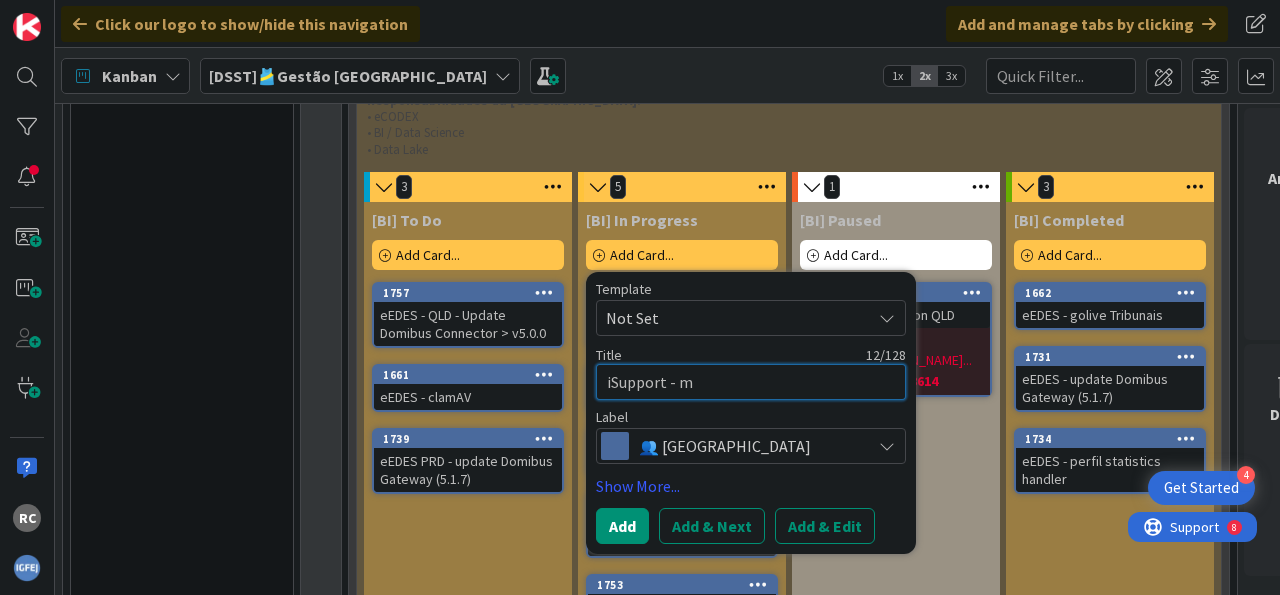 type on "x" 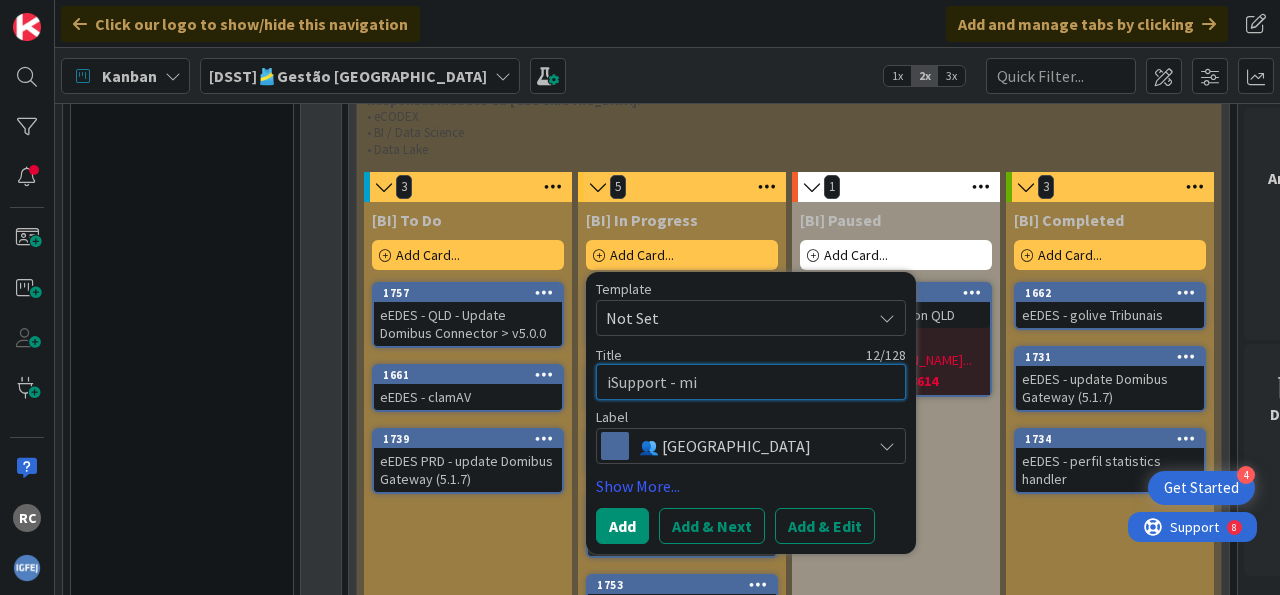 type on "x" 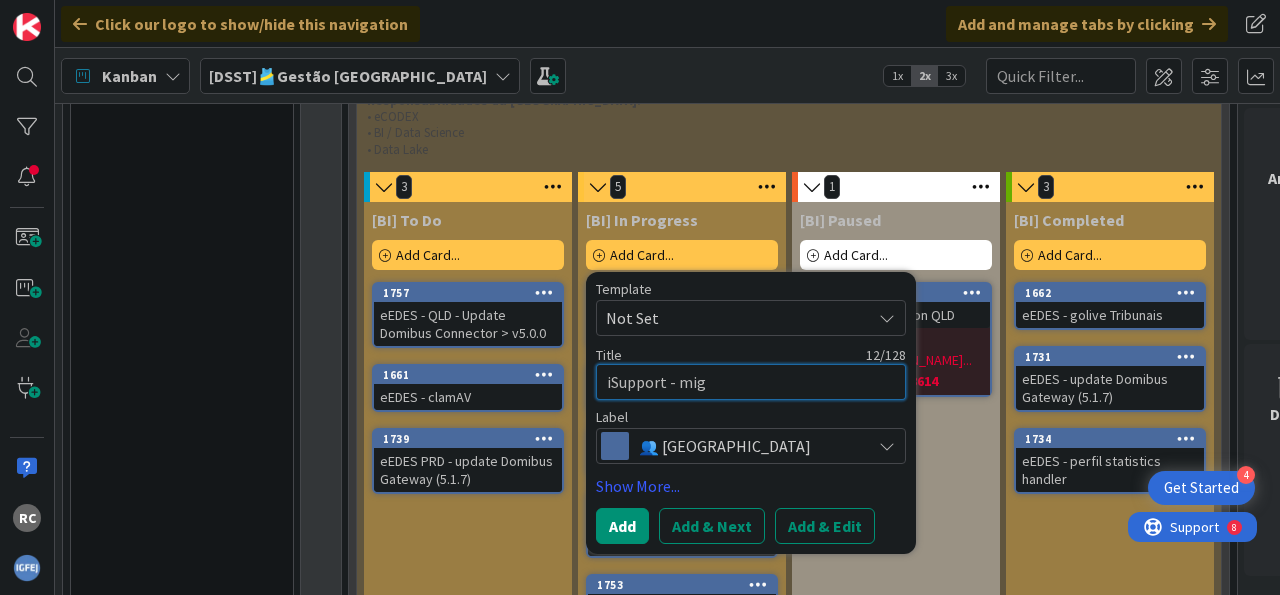 type on "x" 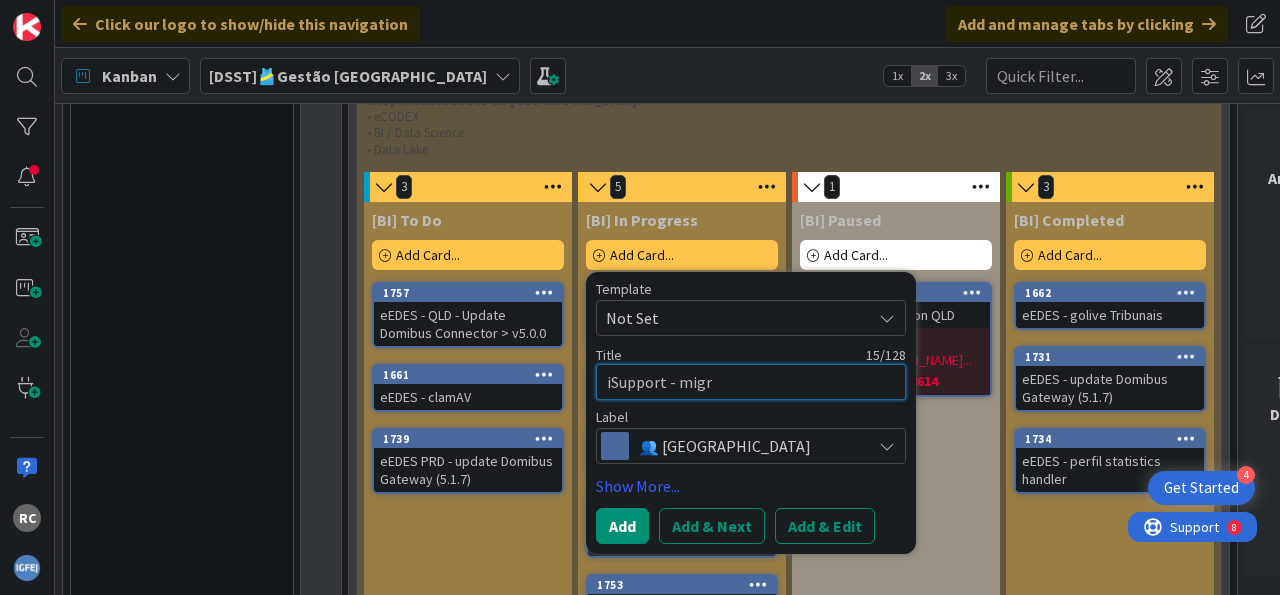 type on "x" 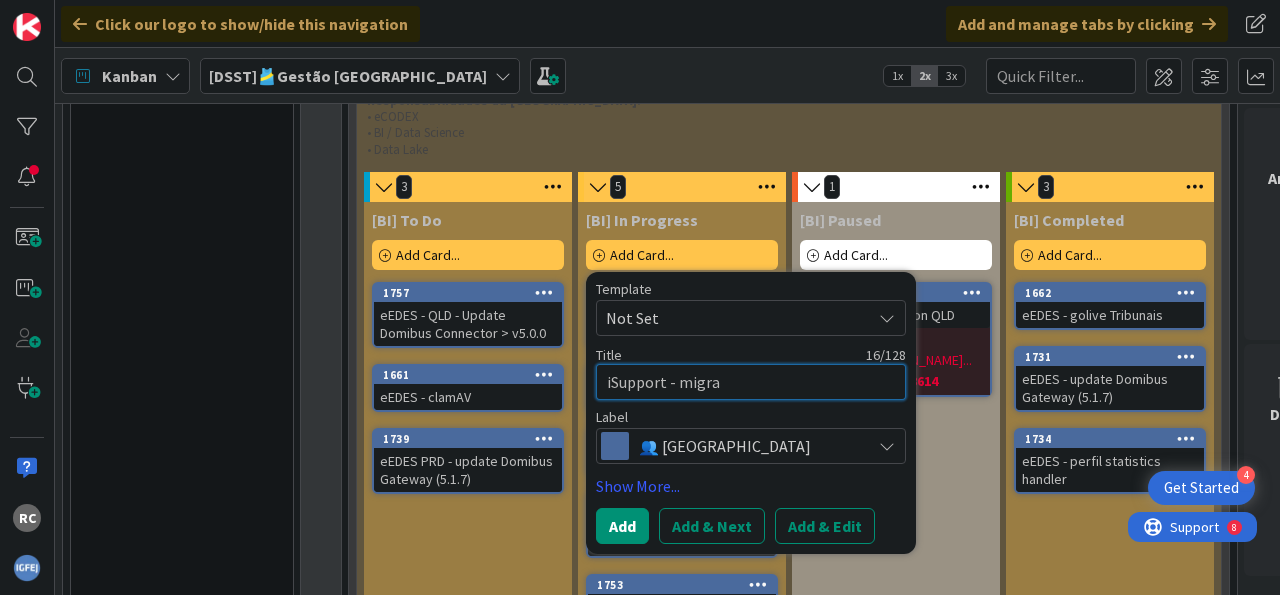type on "x" 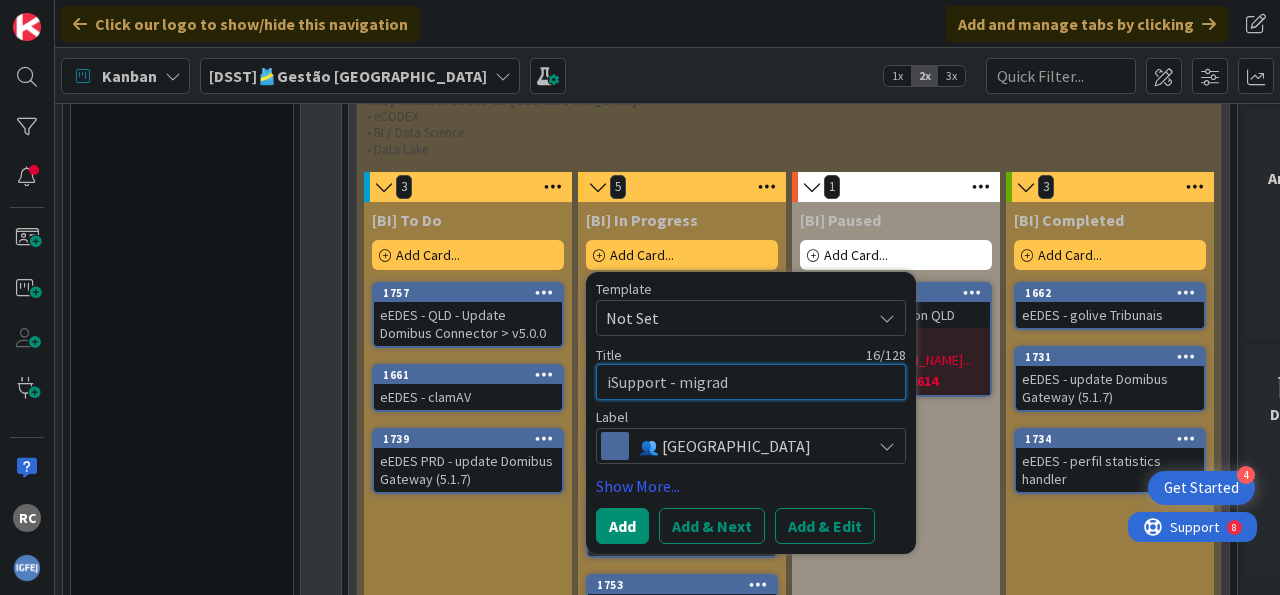 type on "x" 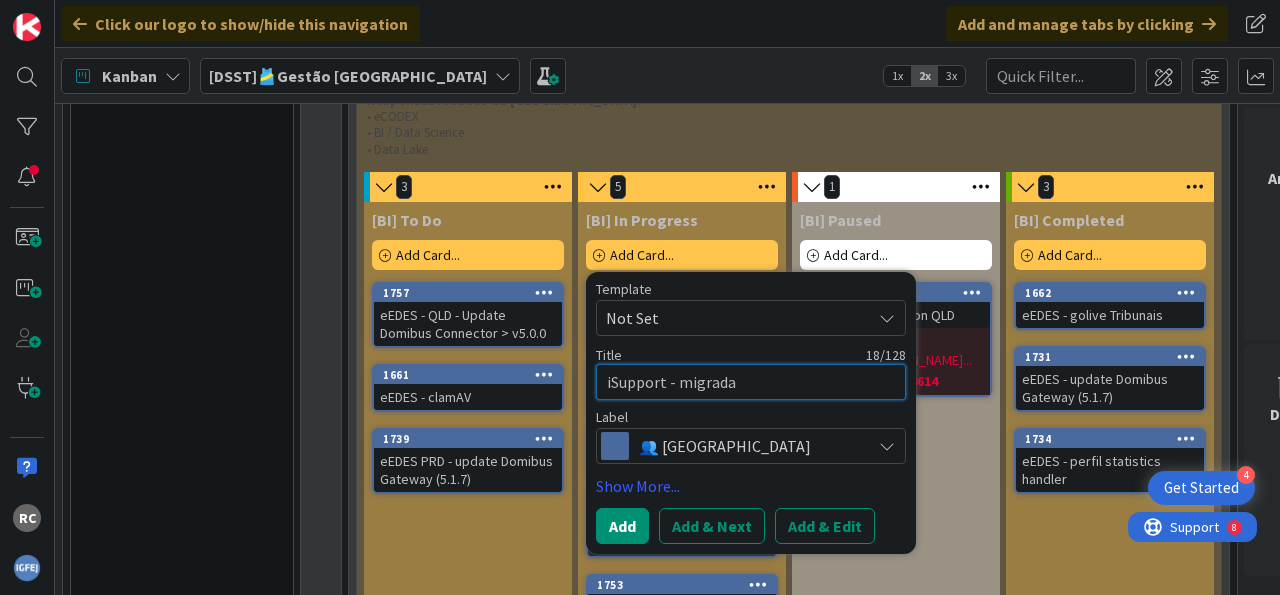 type on "x" 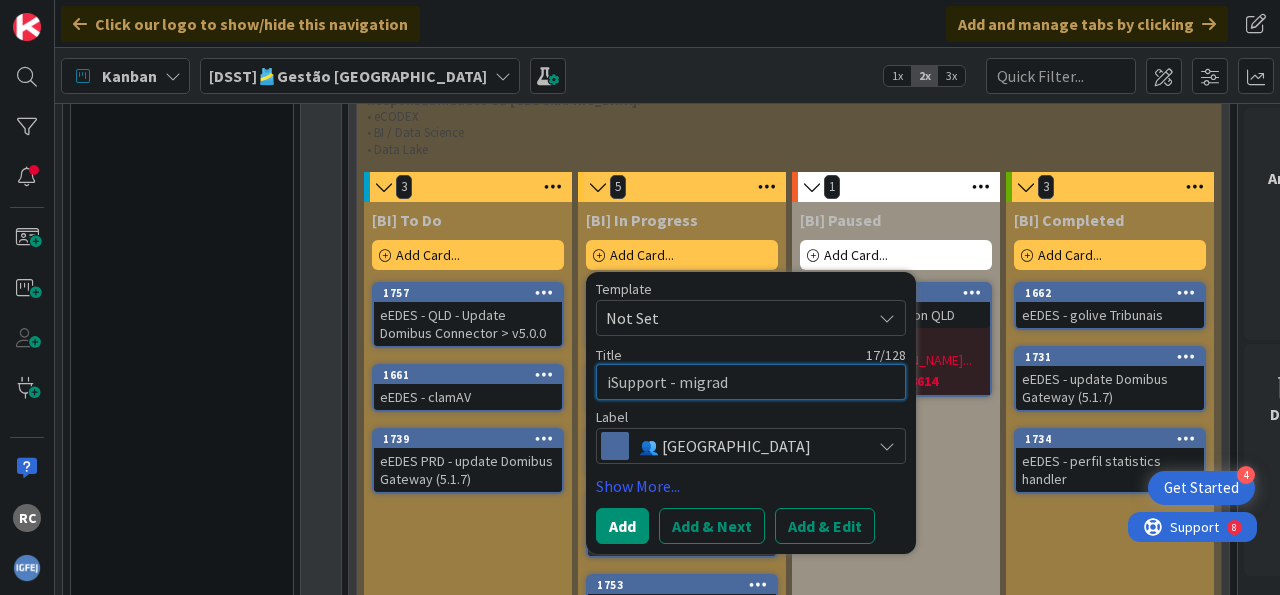 type on "x" 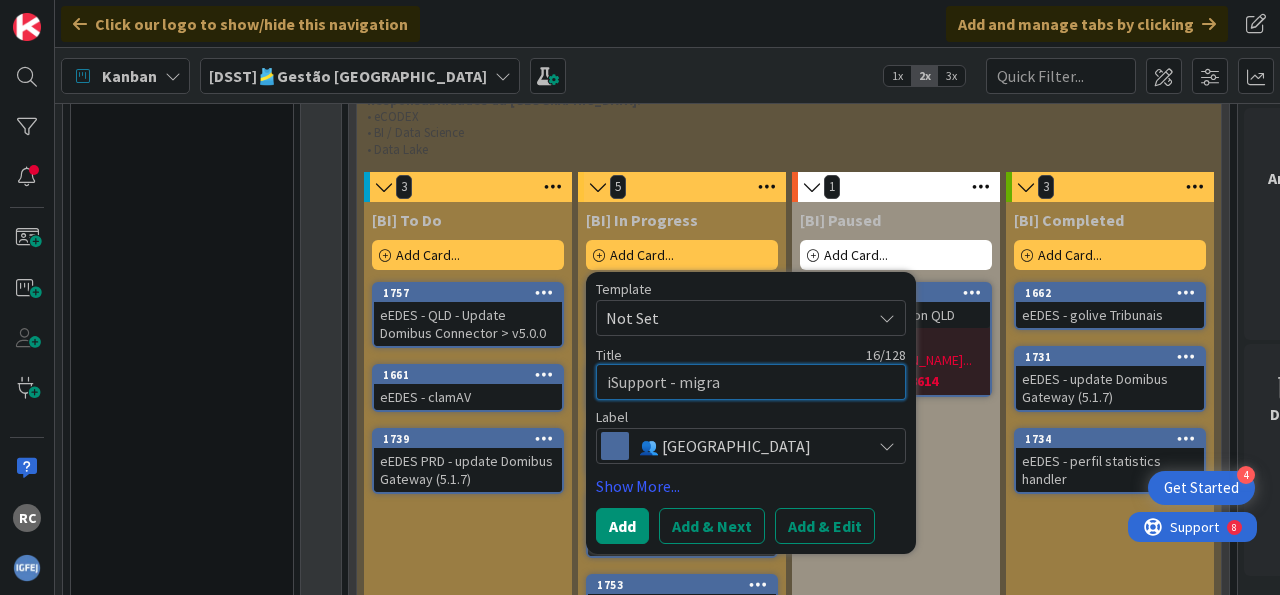 type on "x" 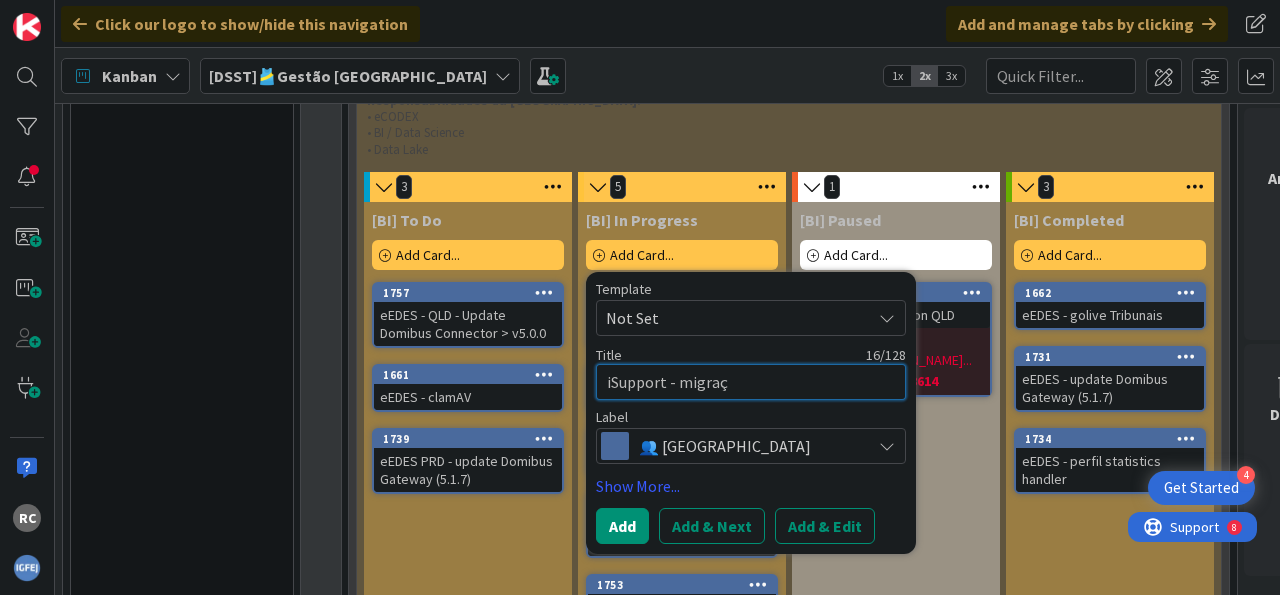 type on "x" 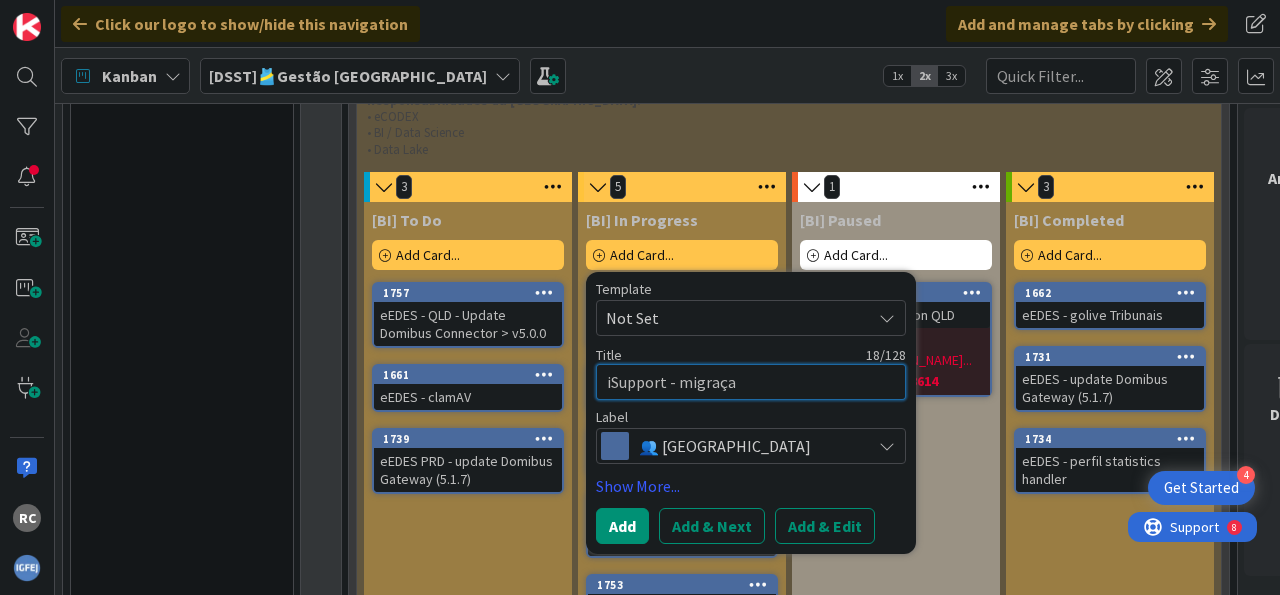 type on "x" 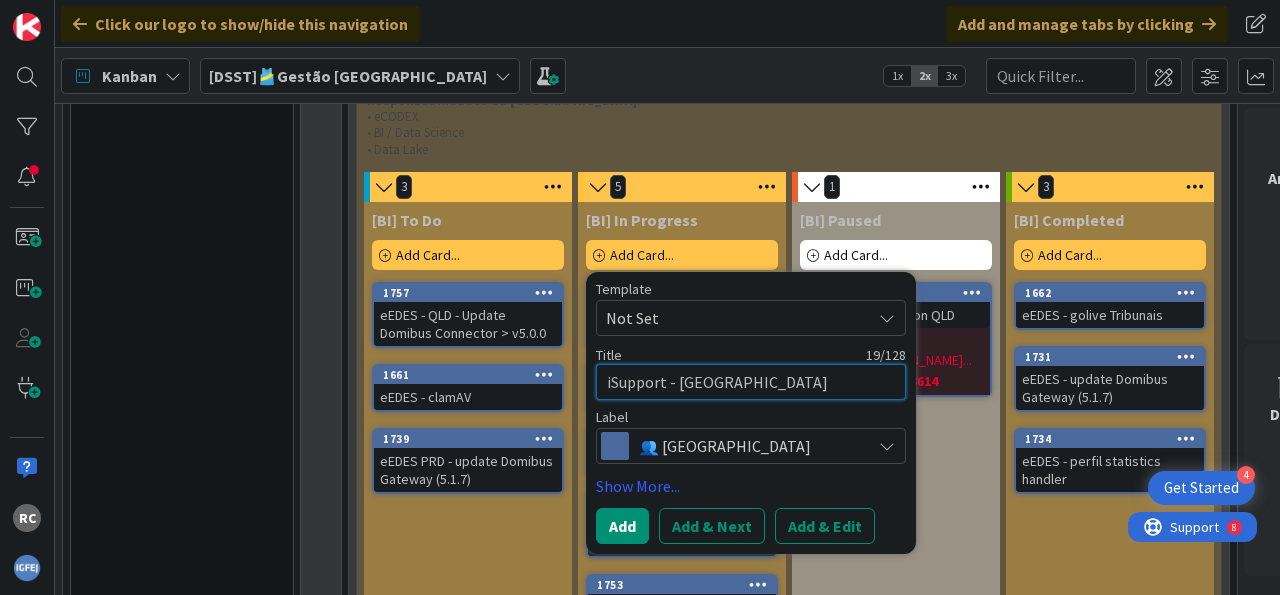 type on "x" 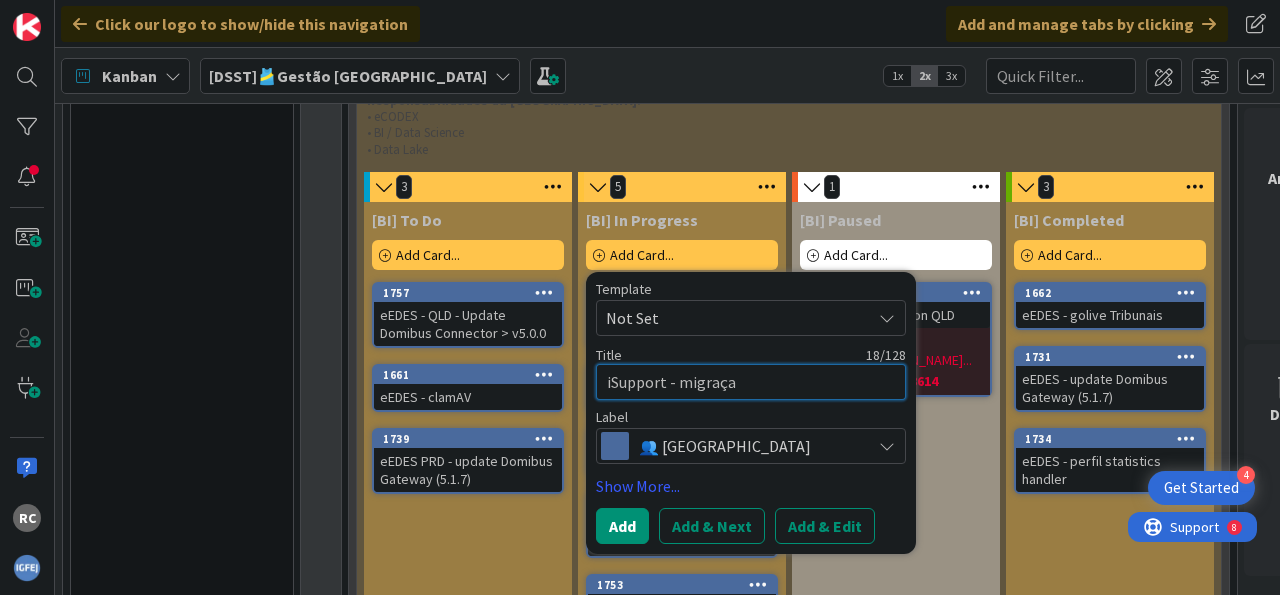 type on "x" 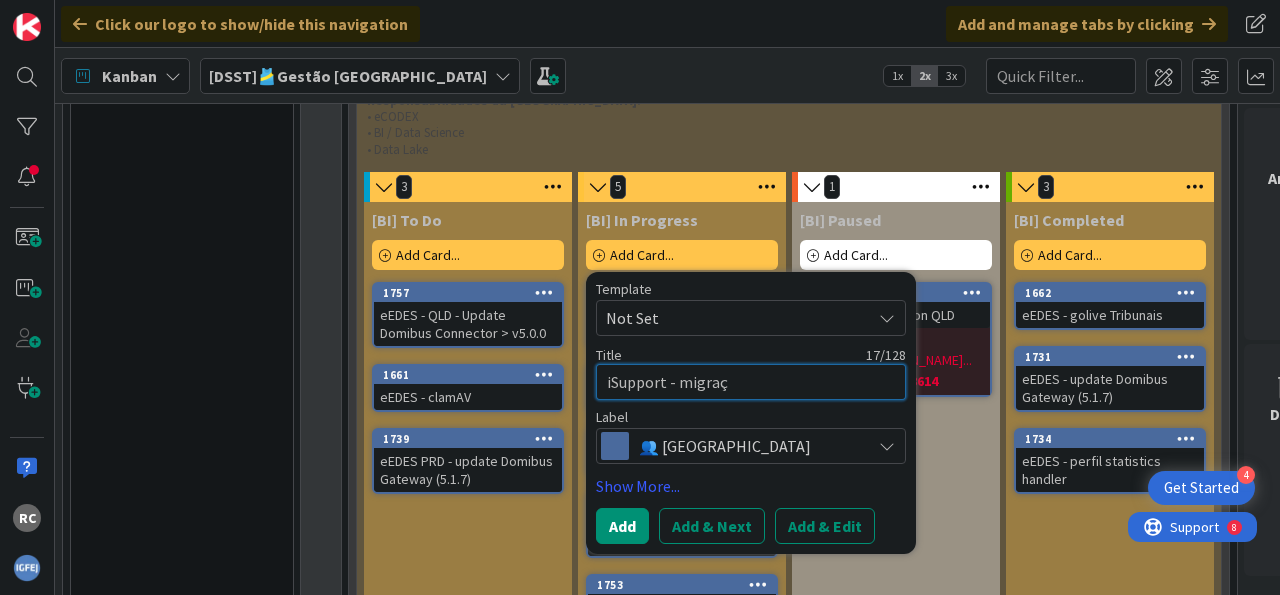 type on "x" 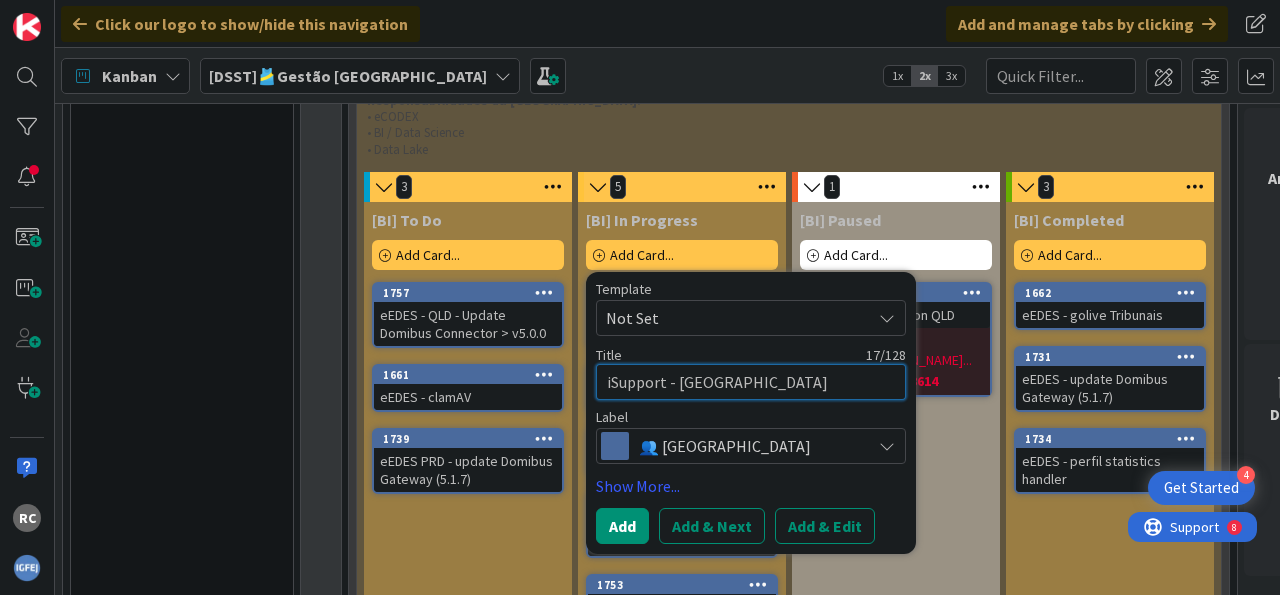 type on "x" 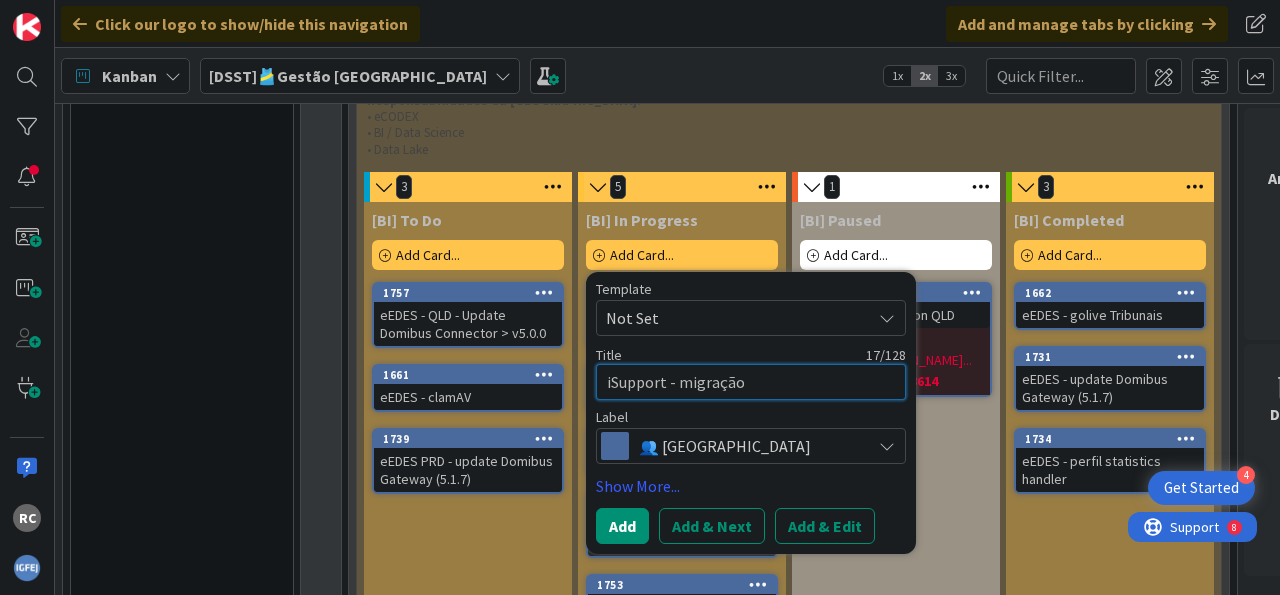 type on "x" 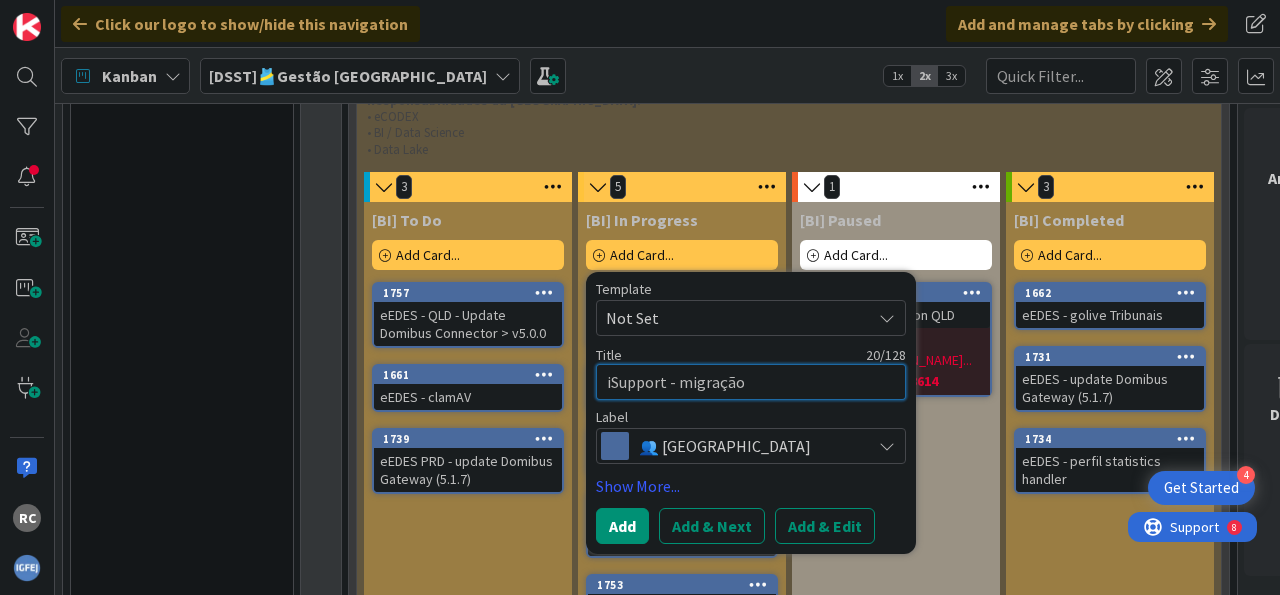 type on "x" 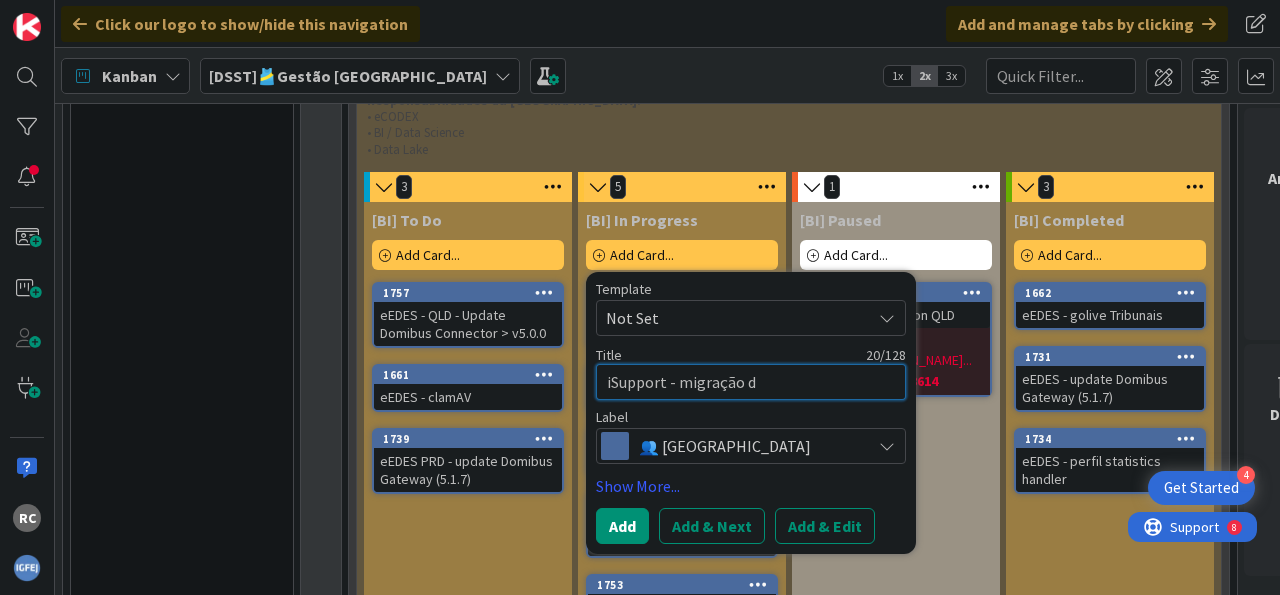 type on "x" 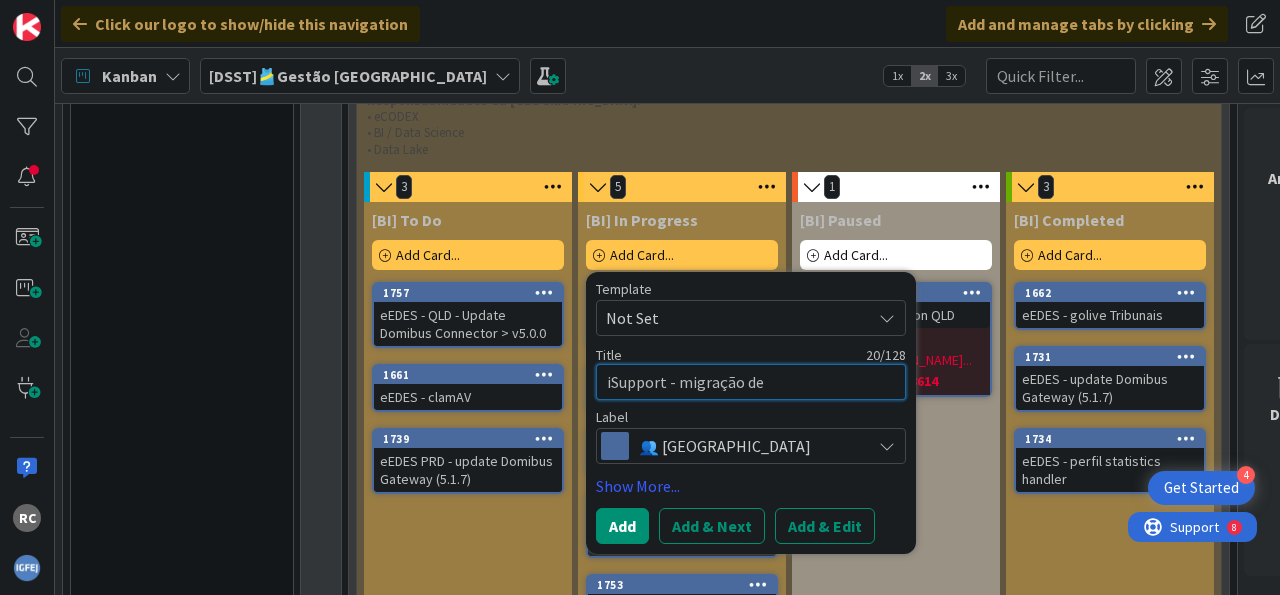 type on "x" 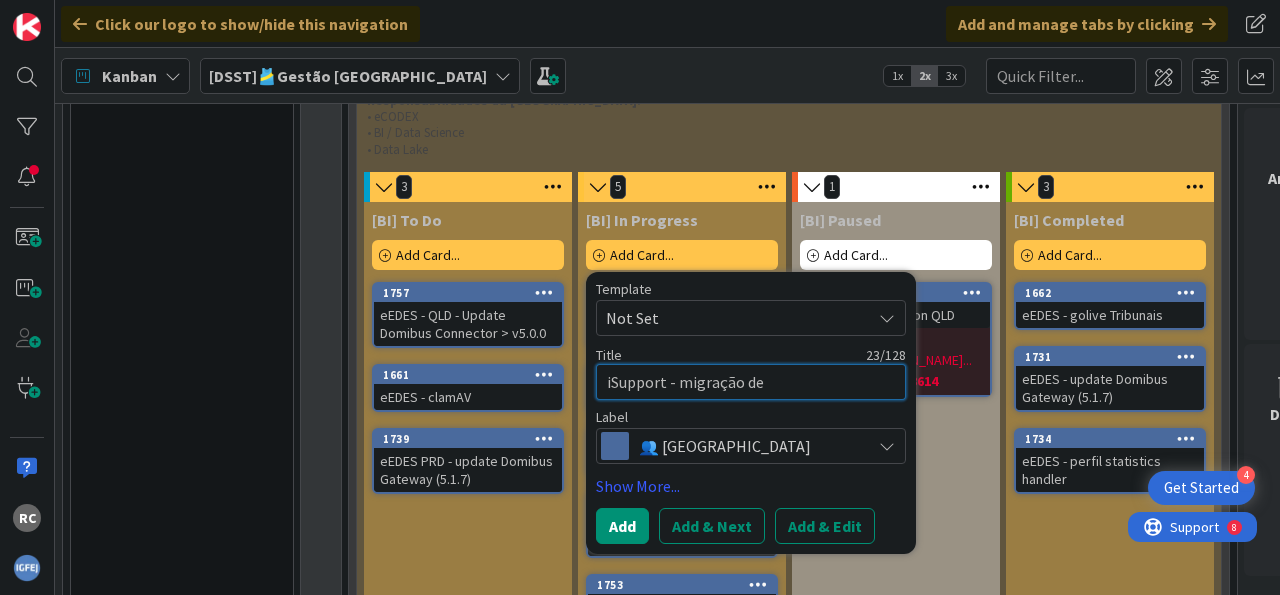type on "x" 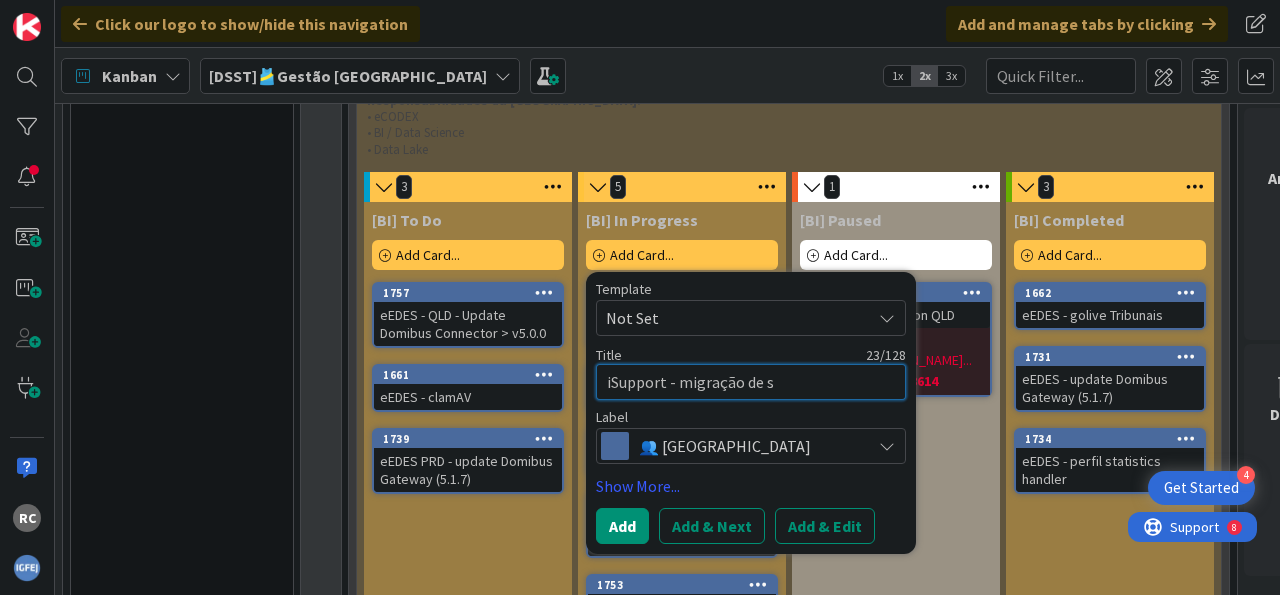 type on "x" 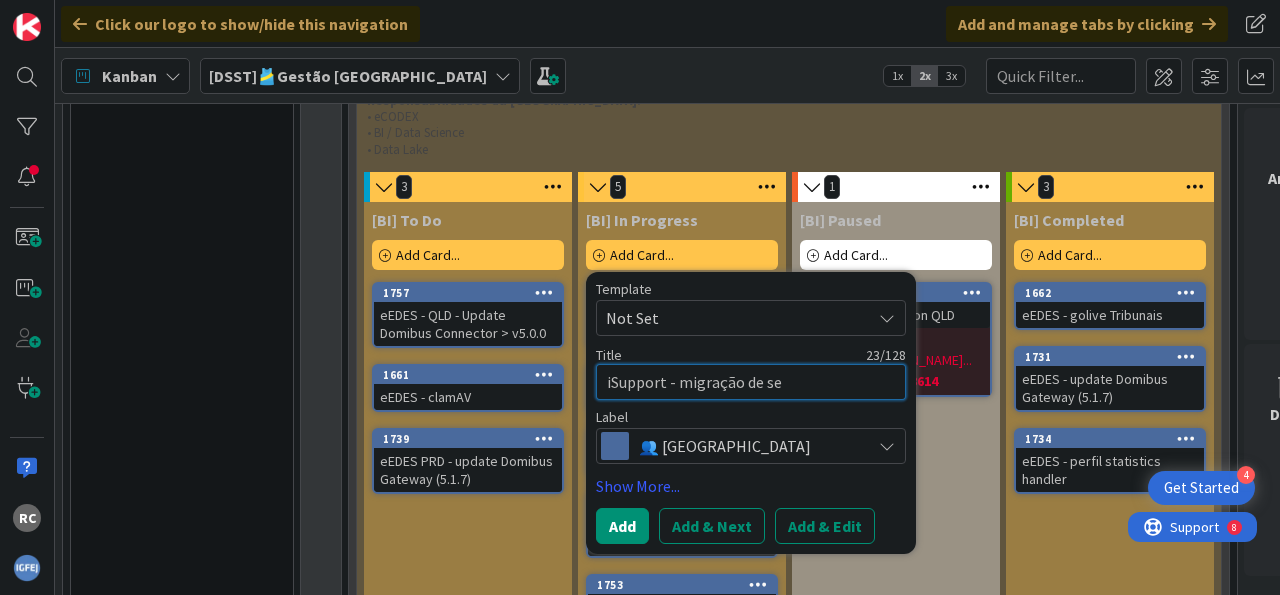 type on "x" 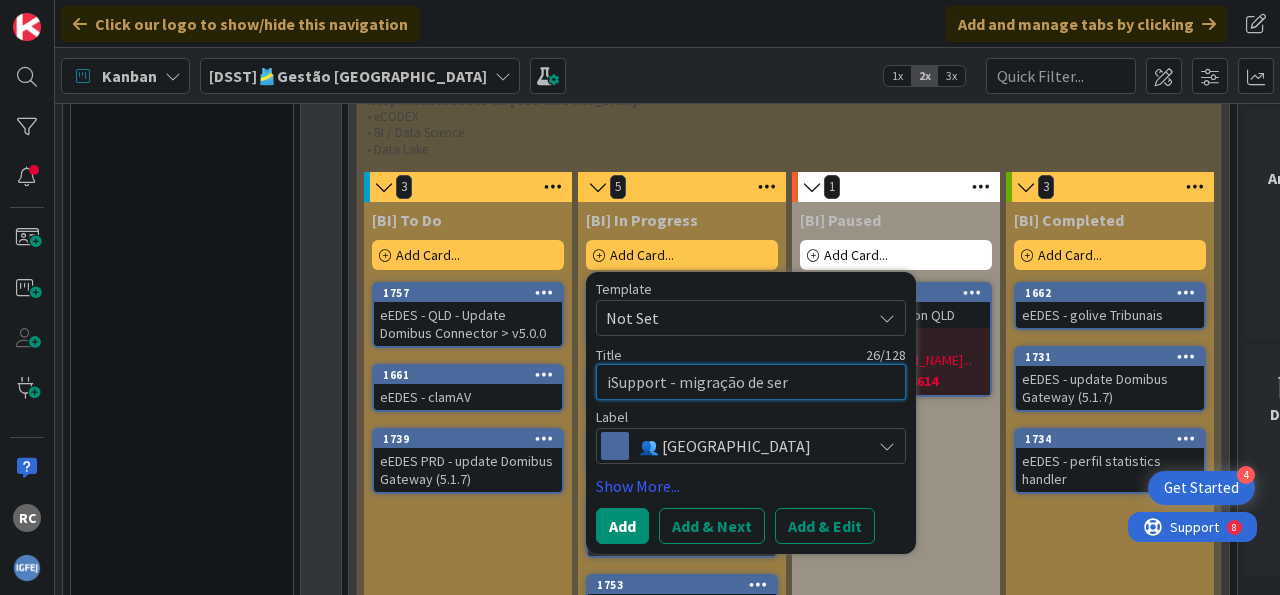type on "x" 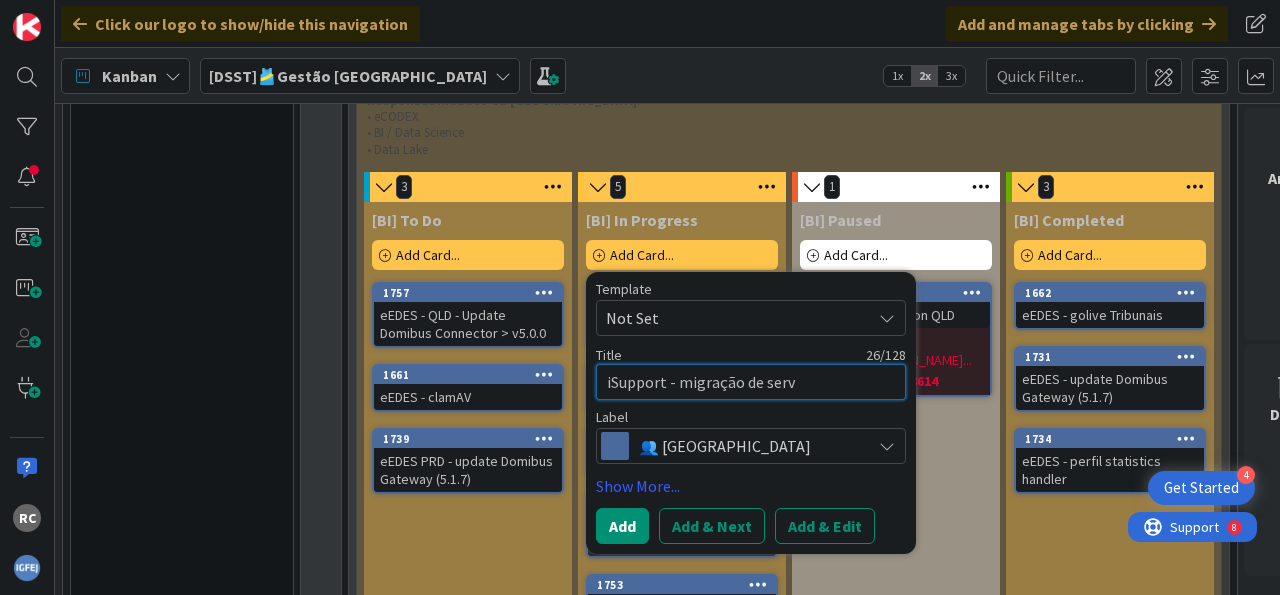 type on "x" 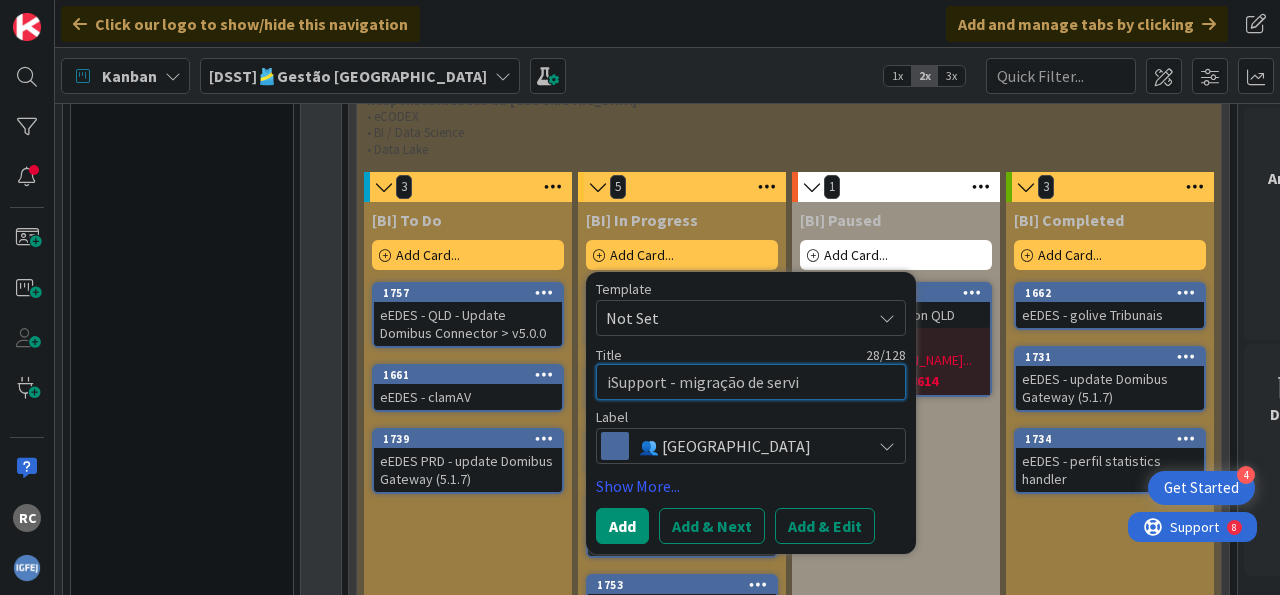 type on "x" 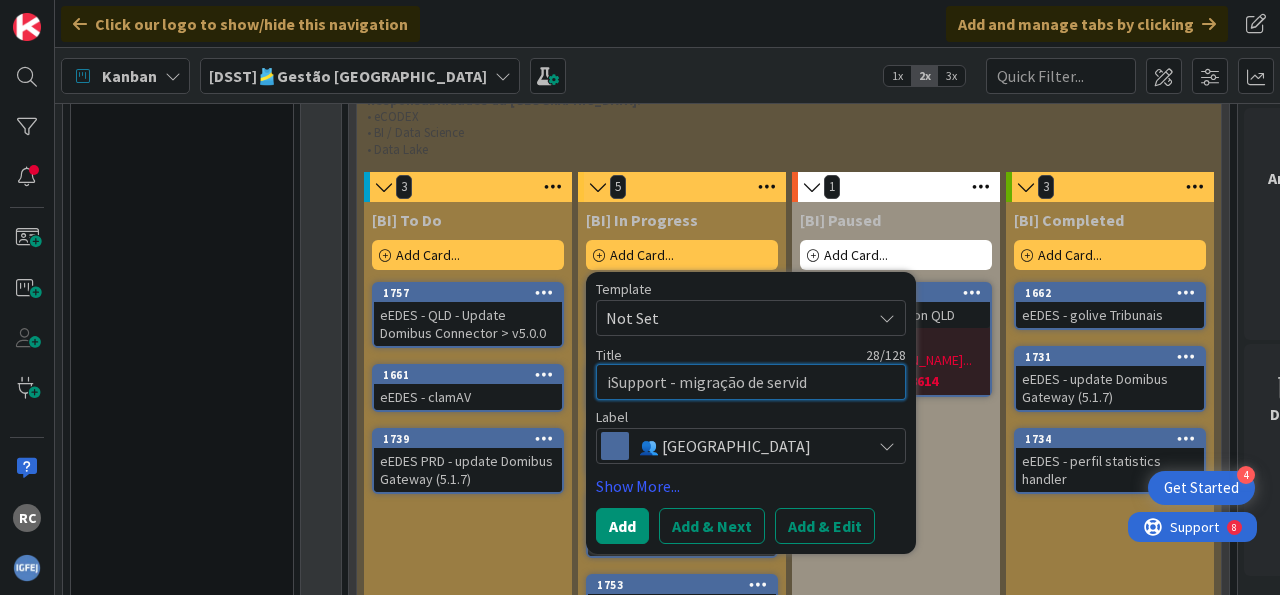 type on "x" 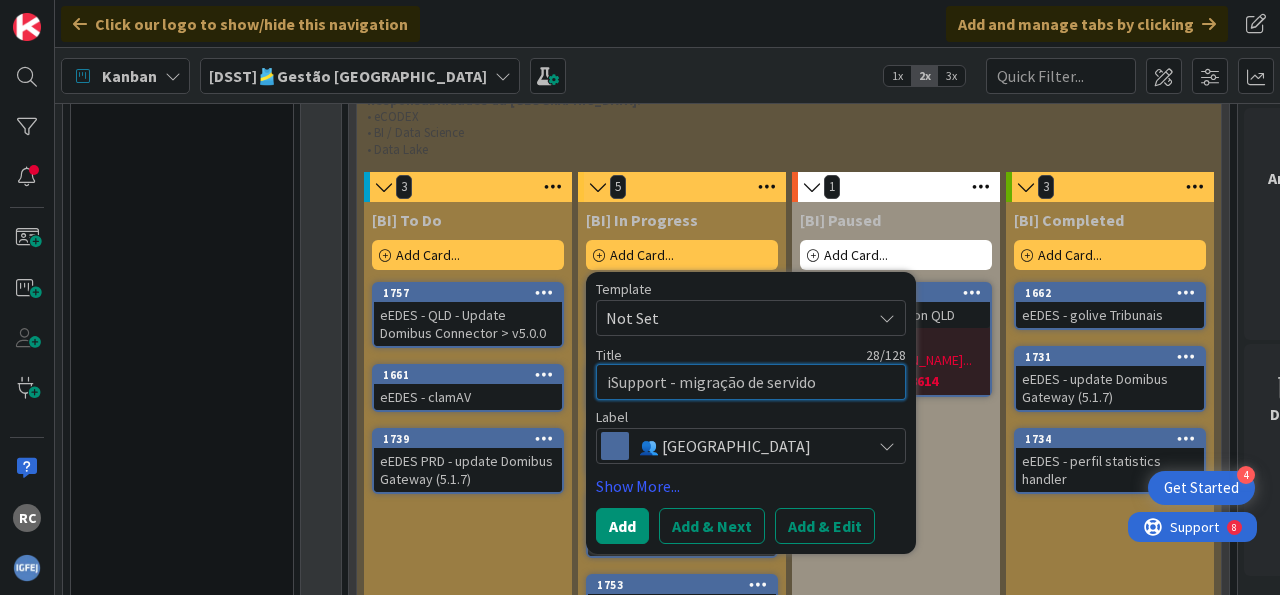 type on "x" 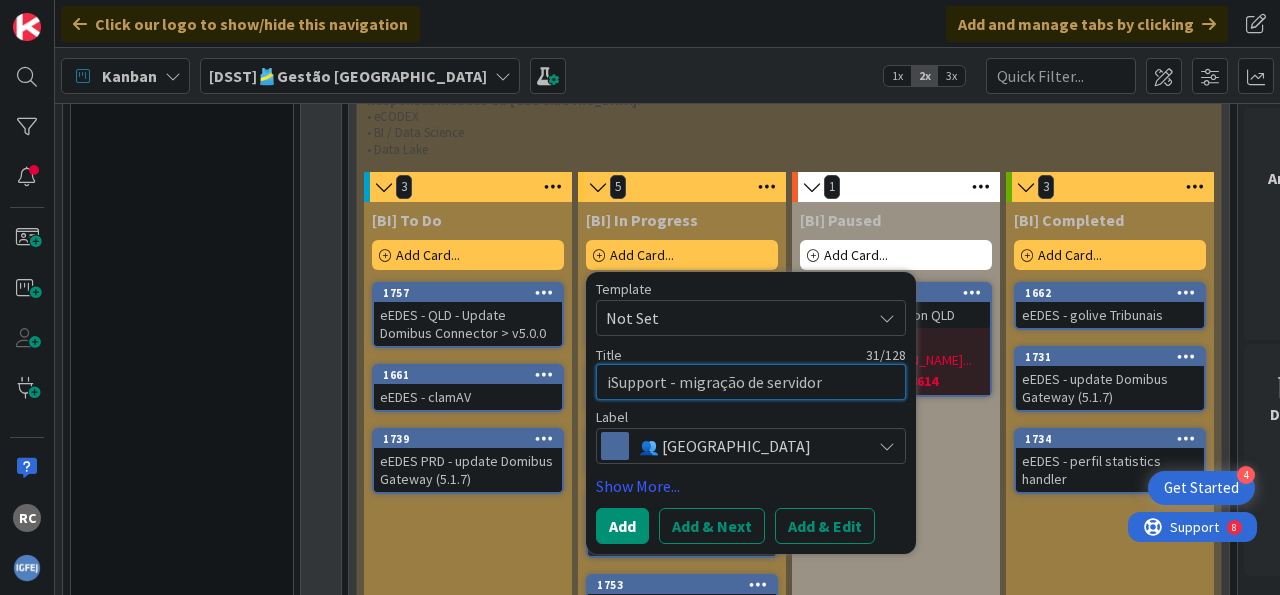 type on "x" 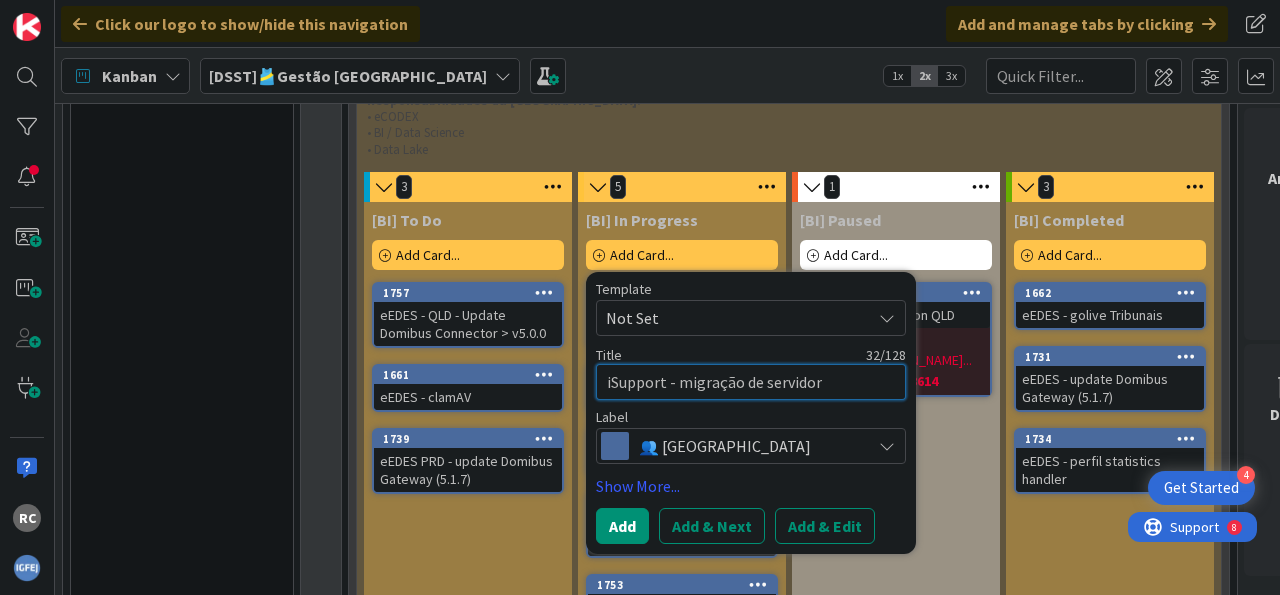 type on "x" 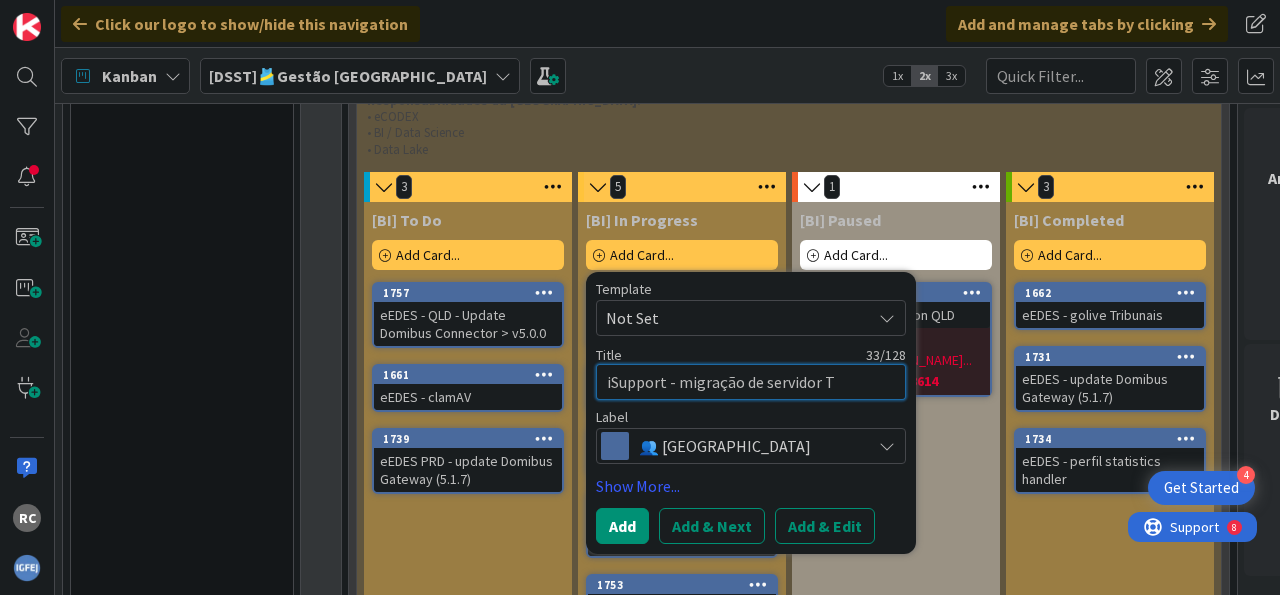 type on "x" 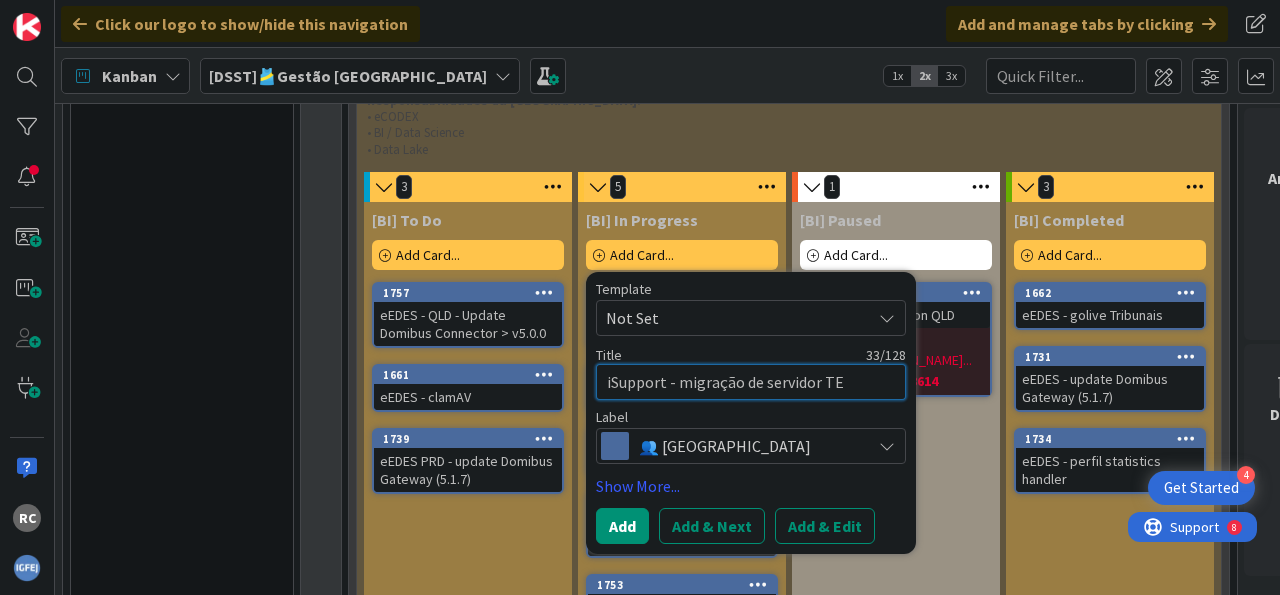 type on "x" 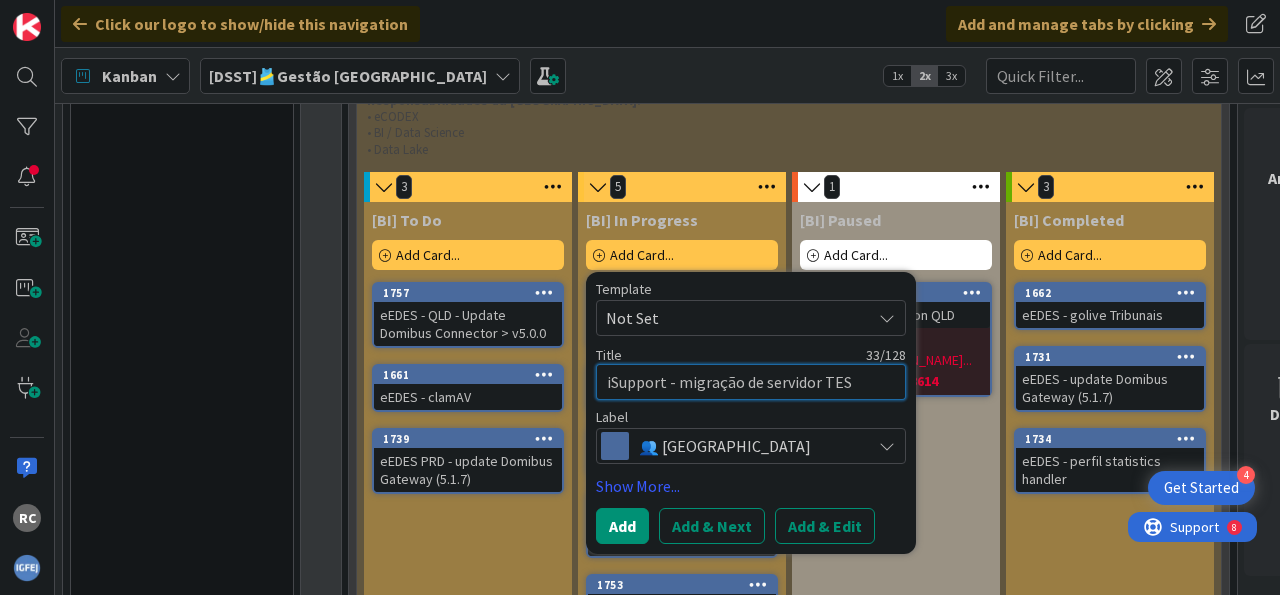 type on "x" 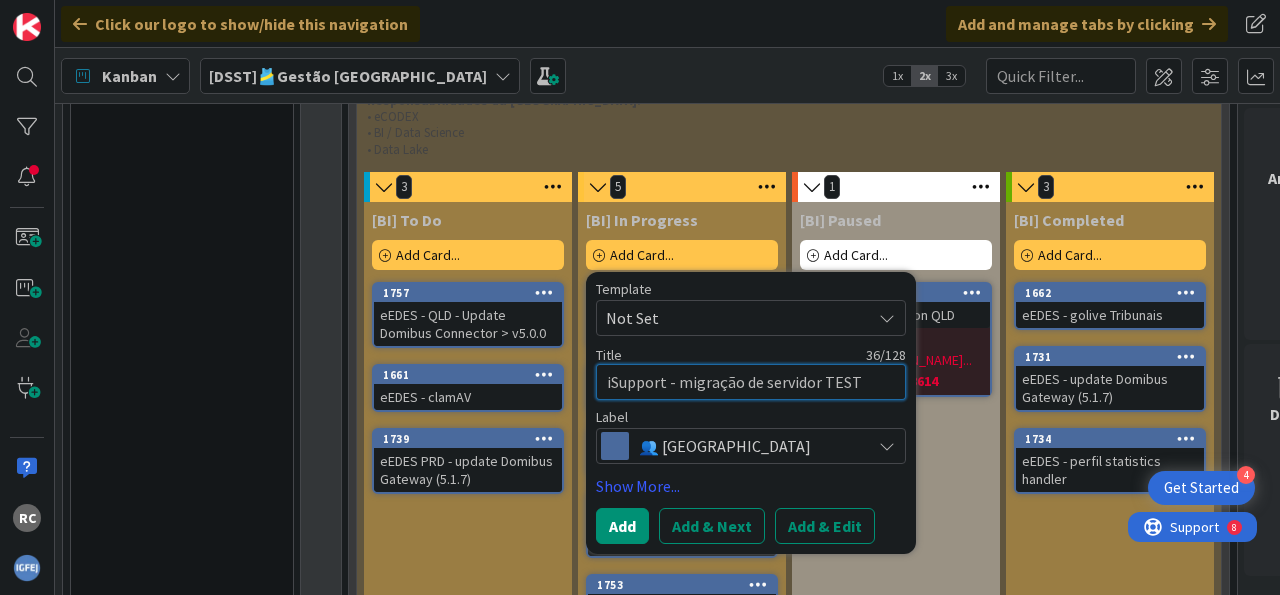type on "x" 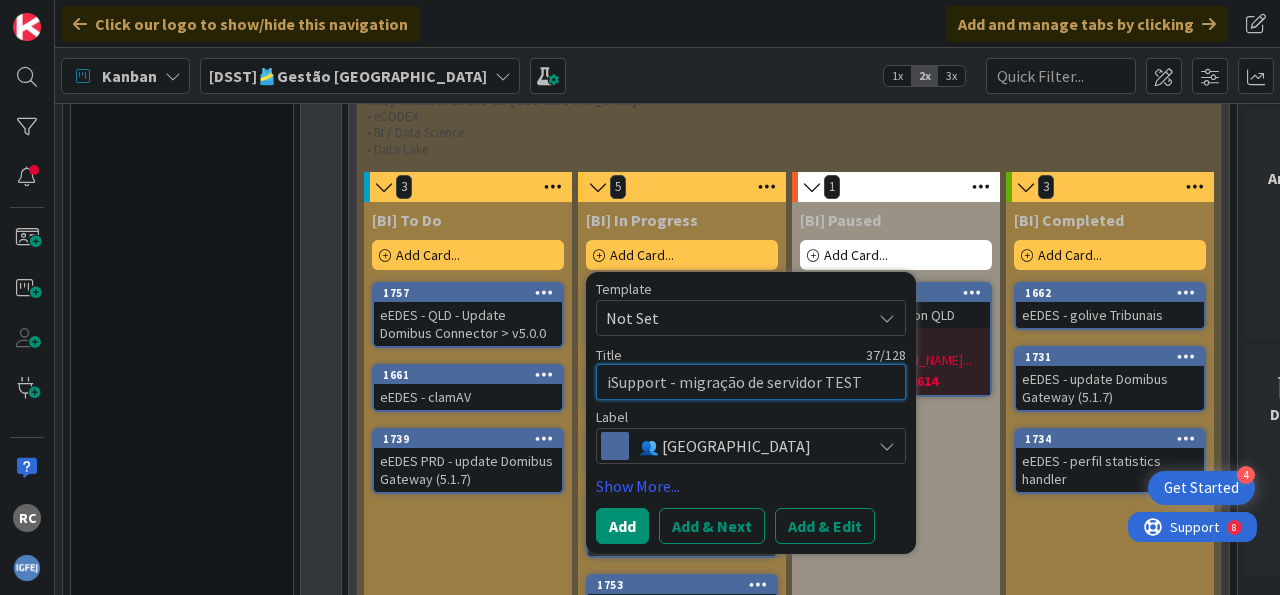 type on "x" 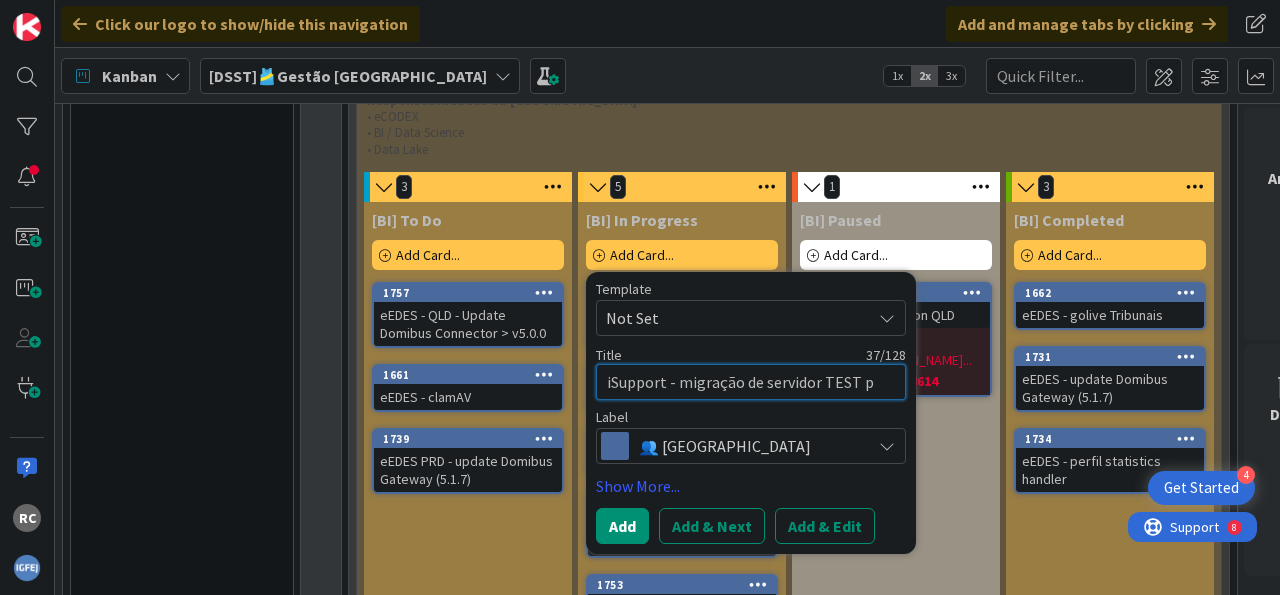 type on "x" 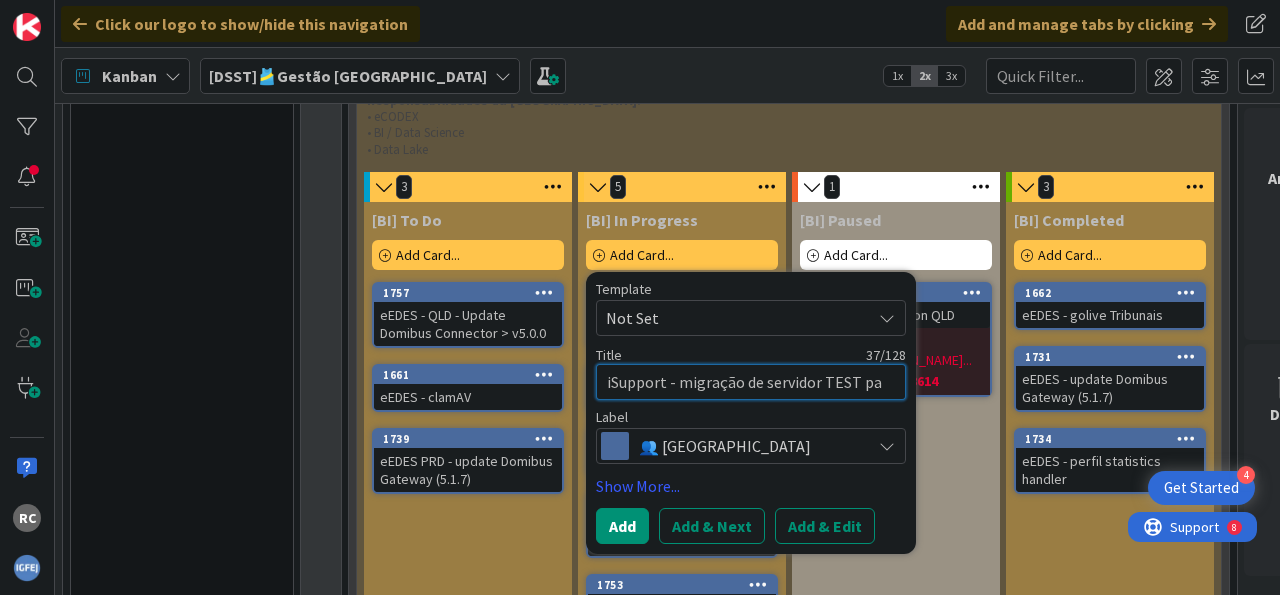 type on "x" 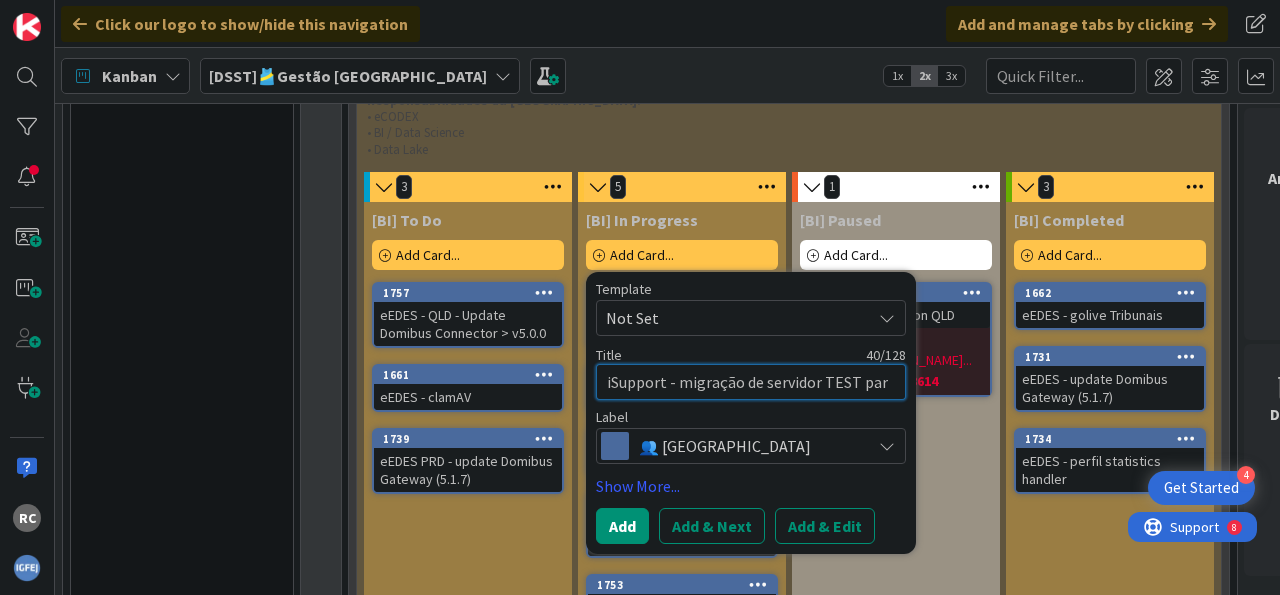 type on "x" 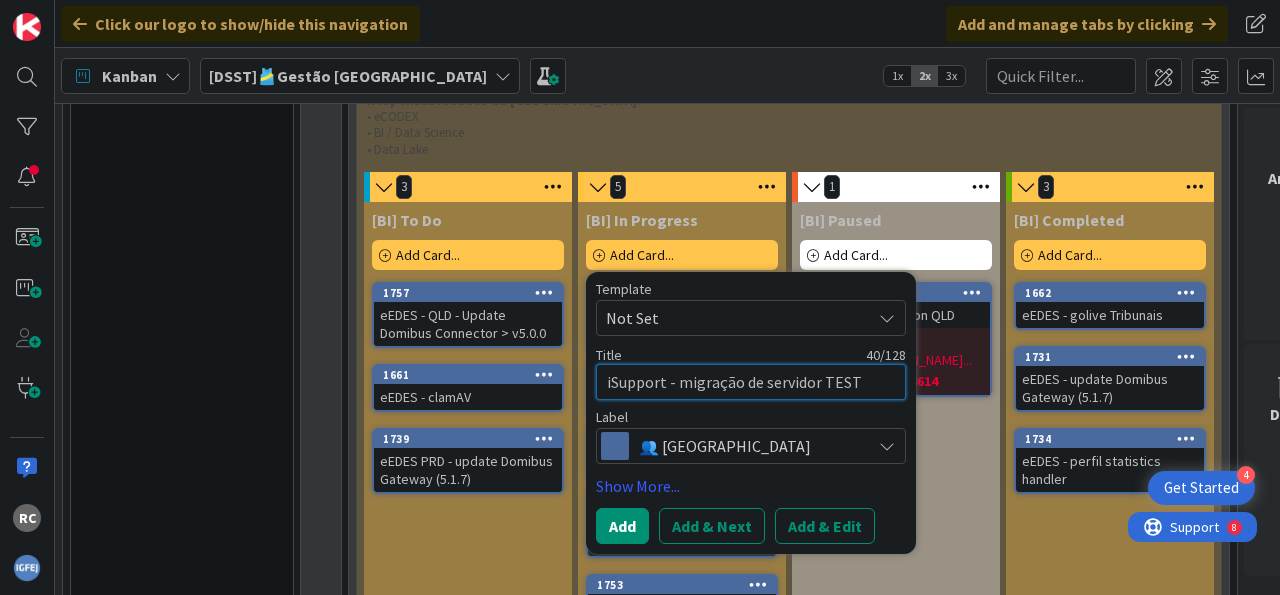 type on "x" 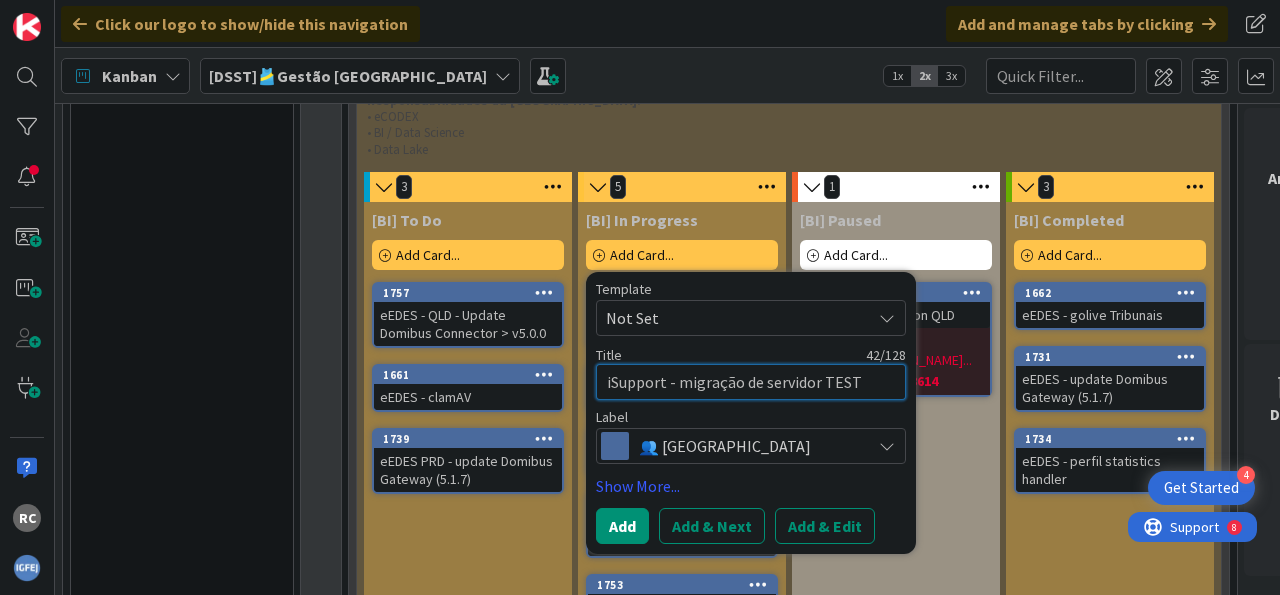 type on "x" 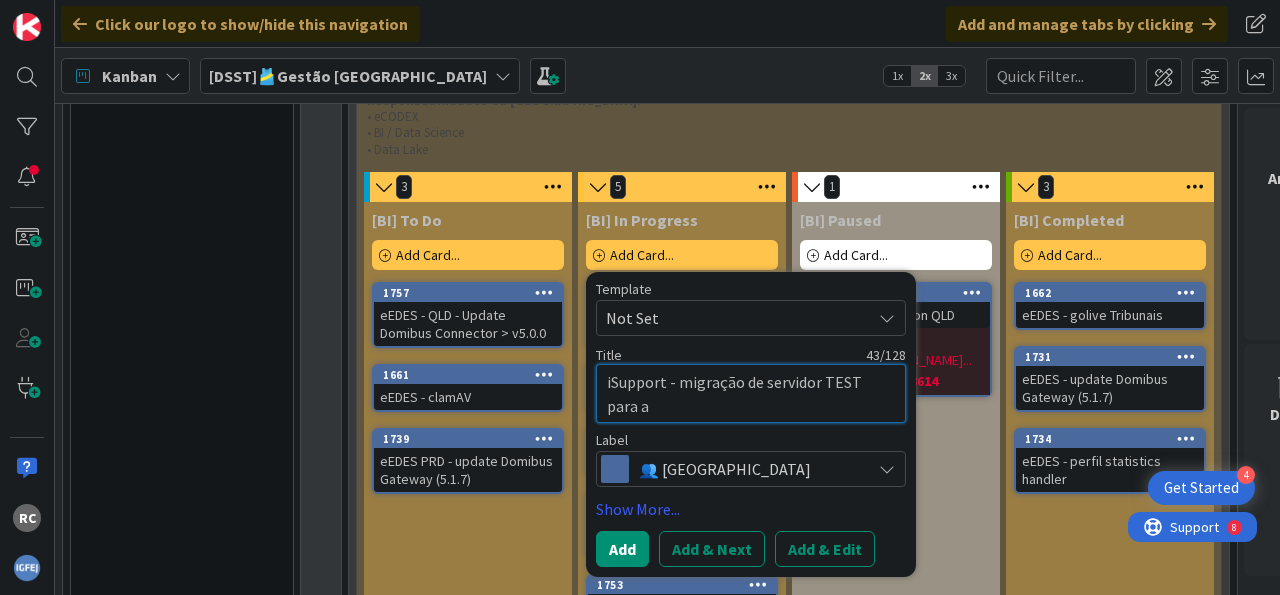 type on "x" 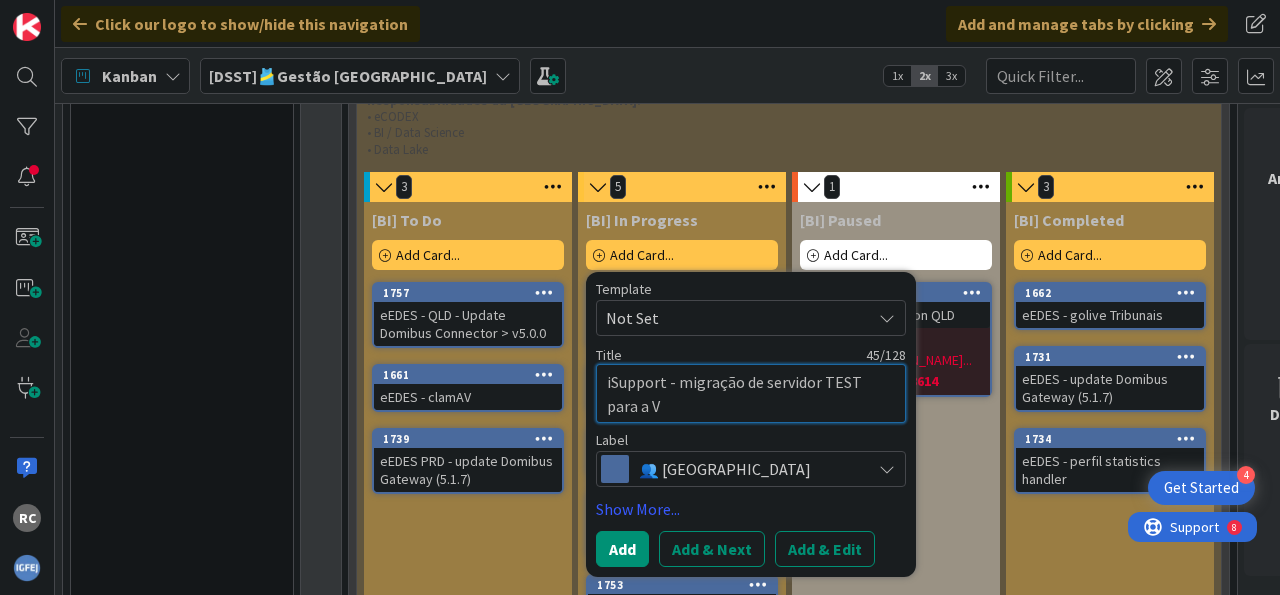 type on "x" 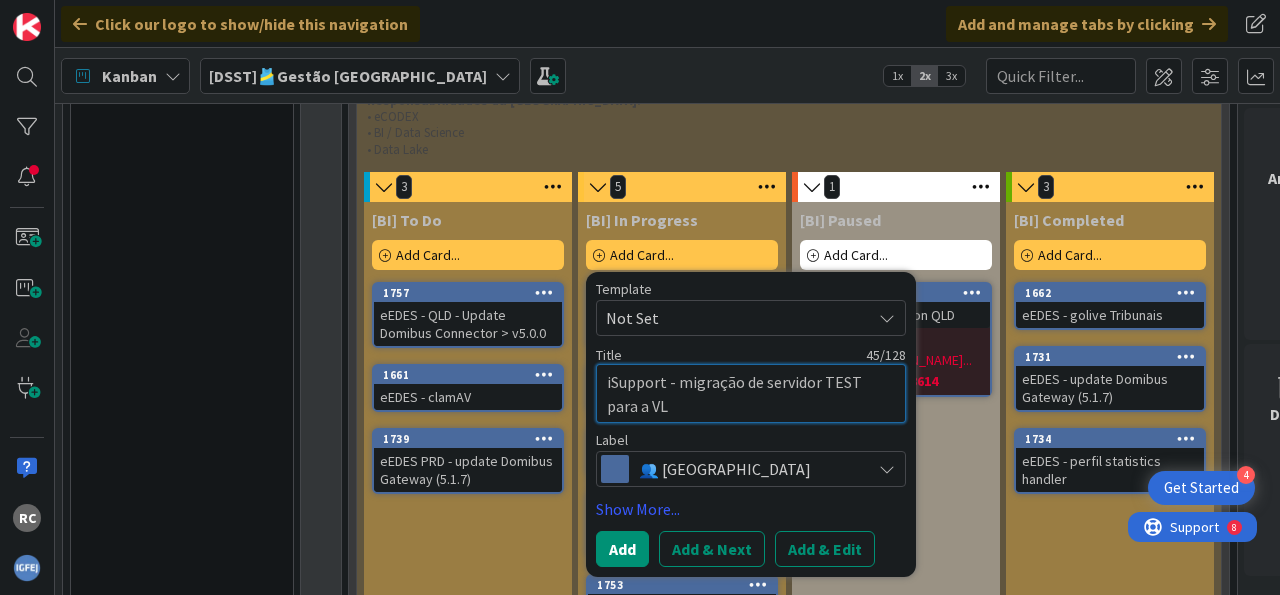 type on "x" 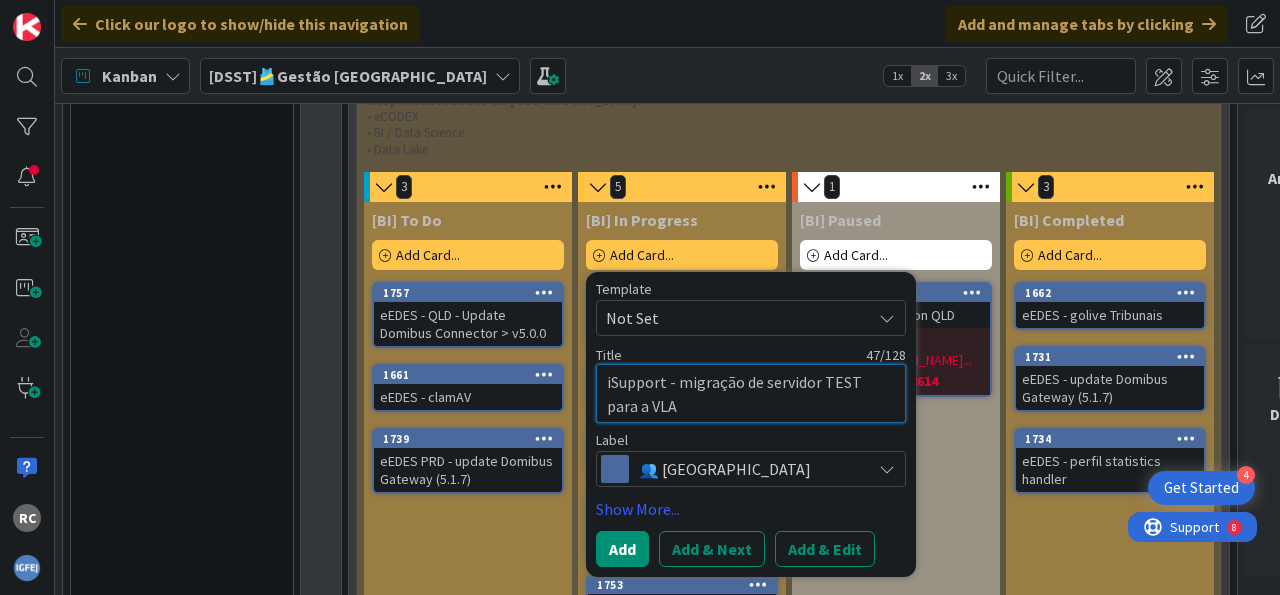 type on "x" 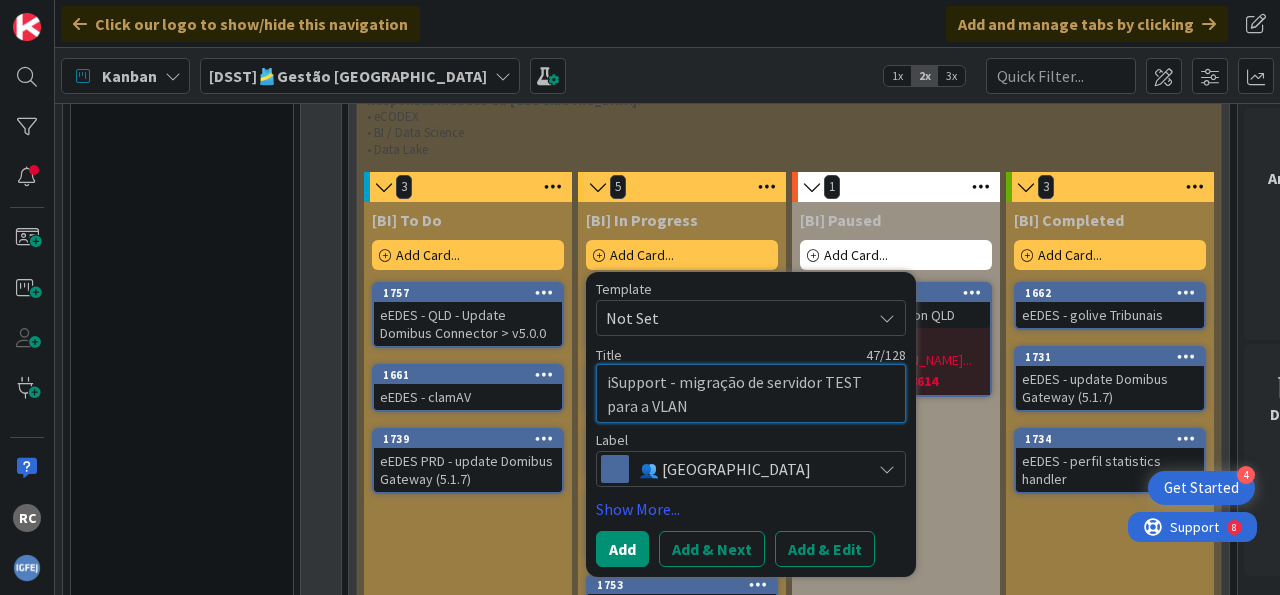 type on "x" 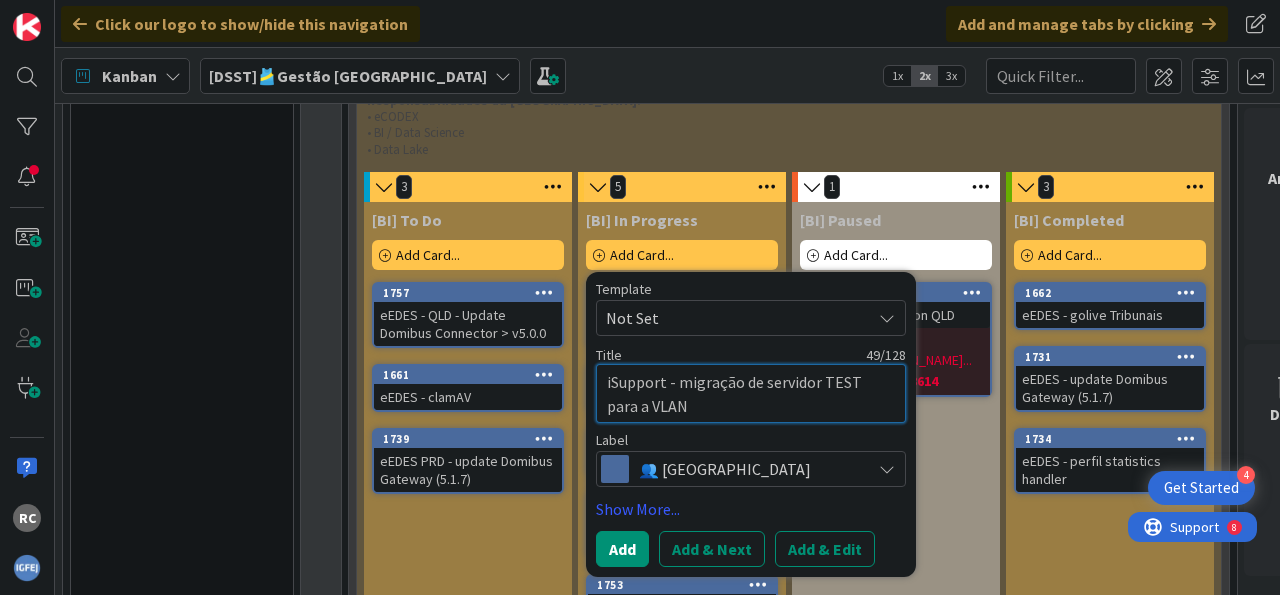 type on "x" 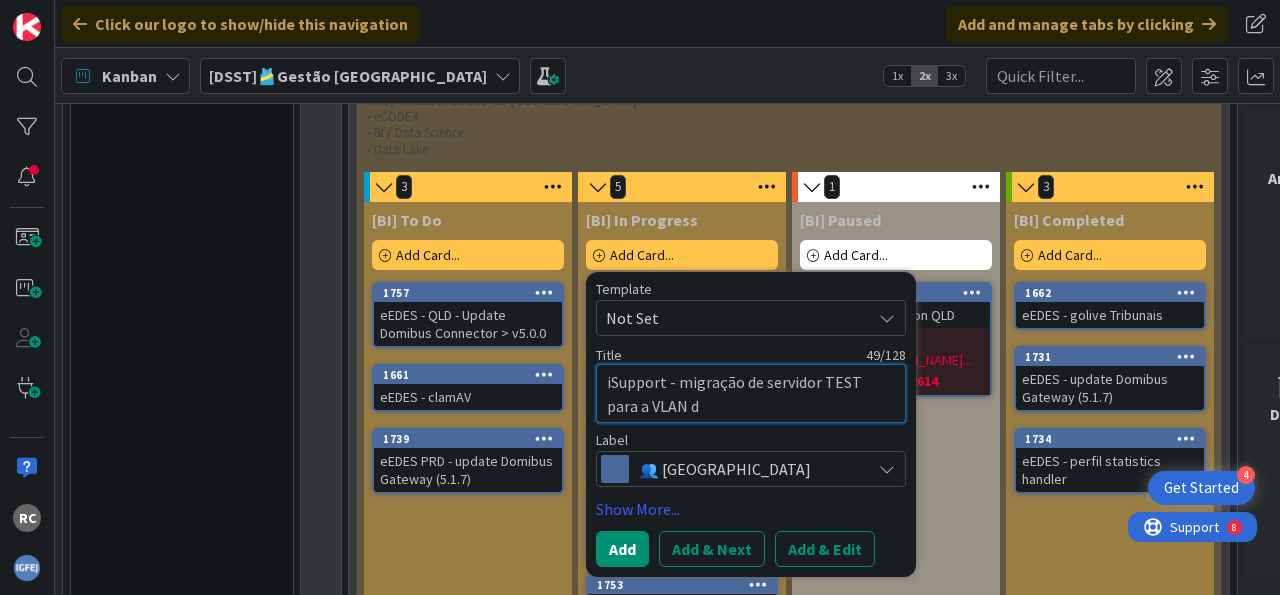 type on "x" 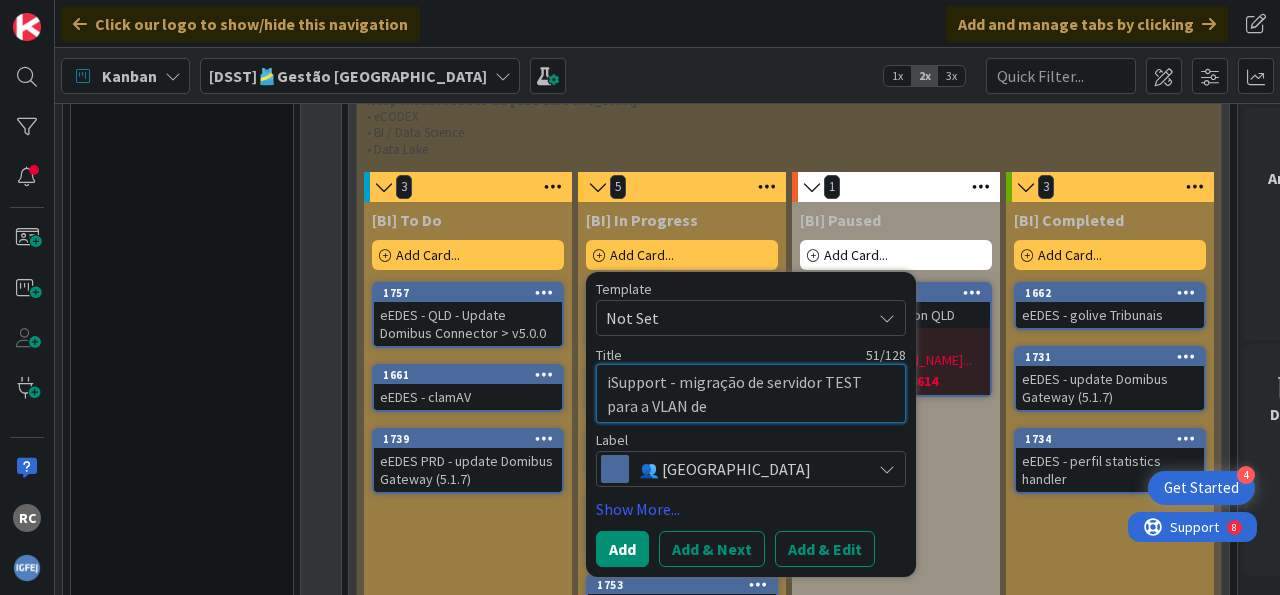 type on "x" 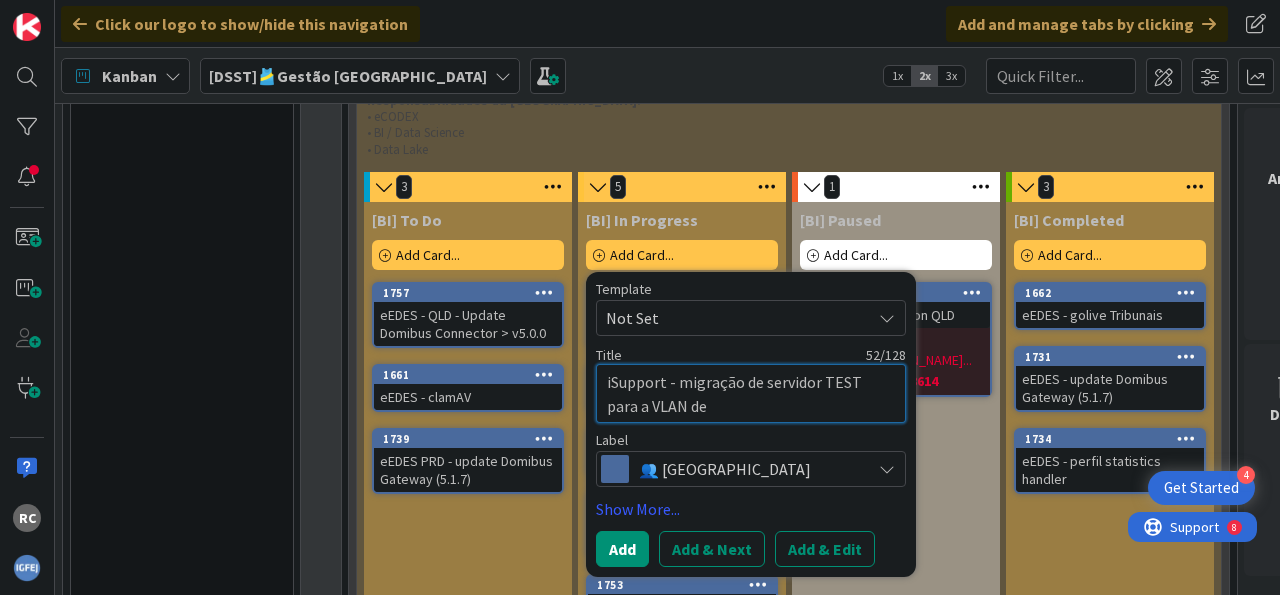 type on "x" 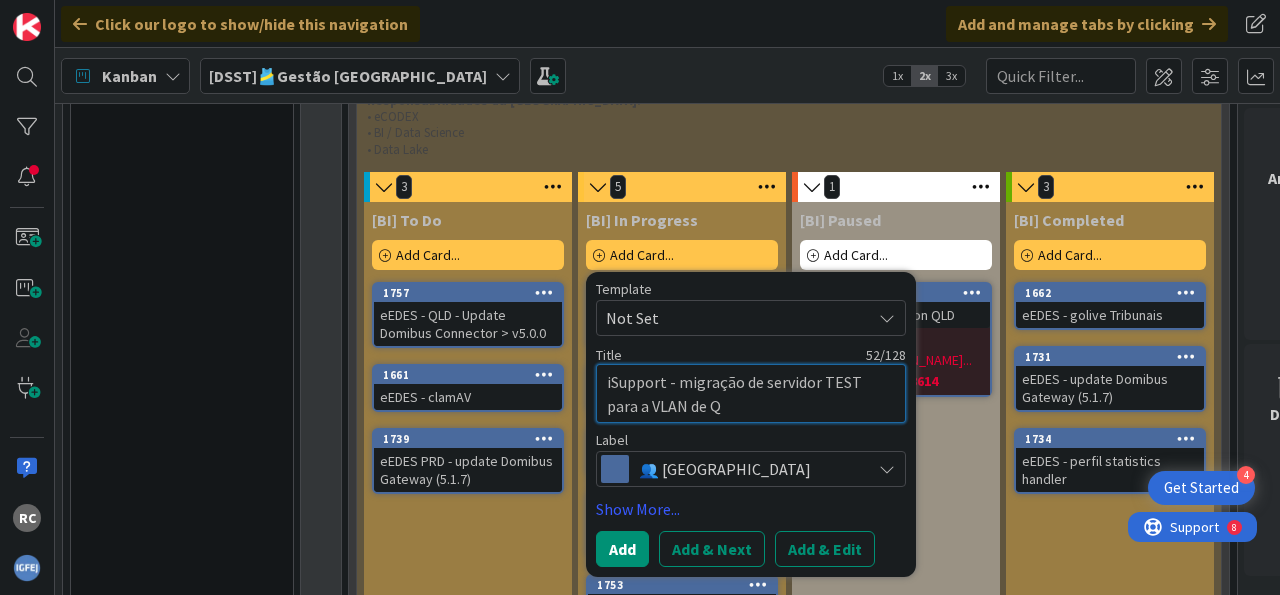 type on "x" 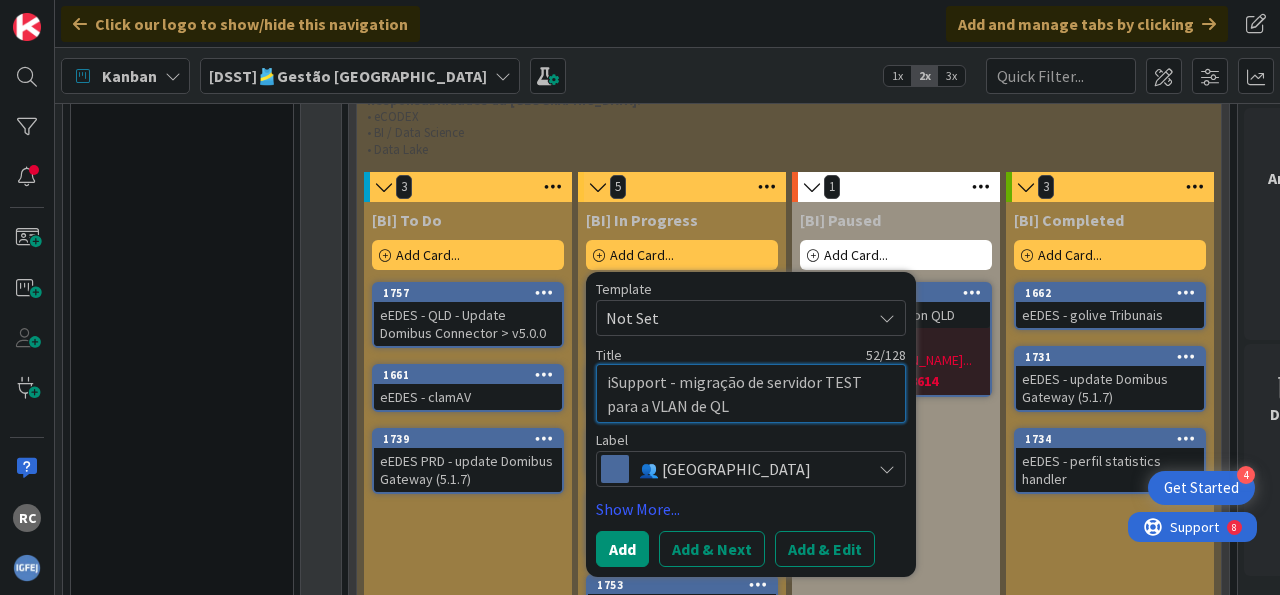 type on "x" 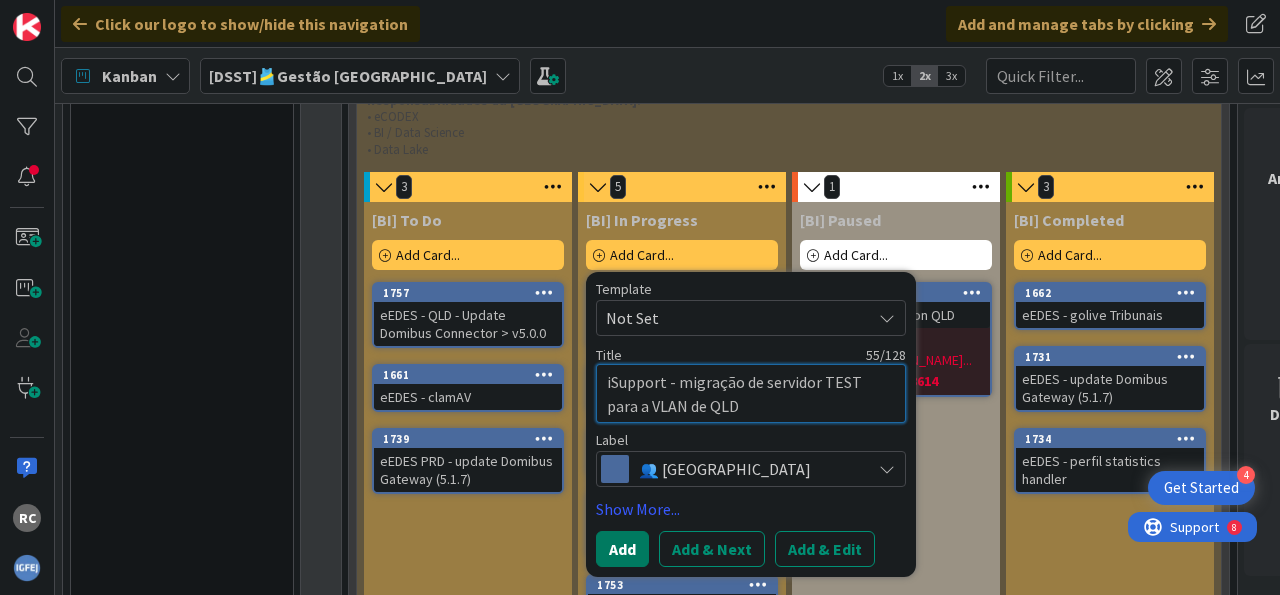 type on "iSupport - migração de servidor TEST para a VLAN de QLD" 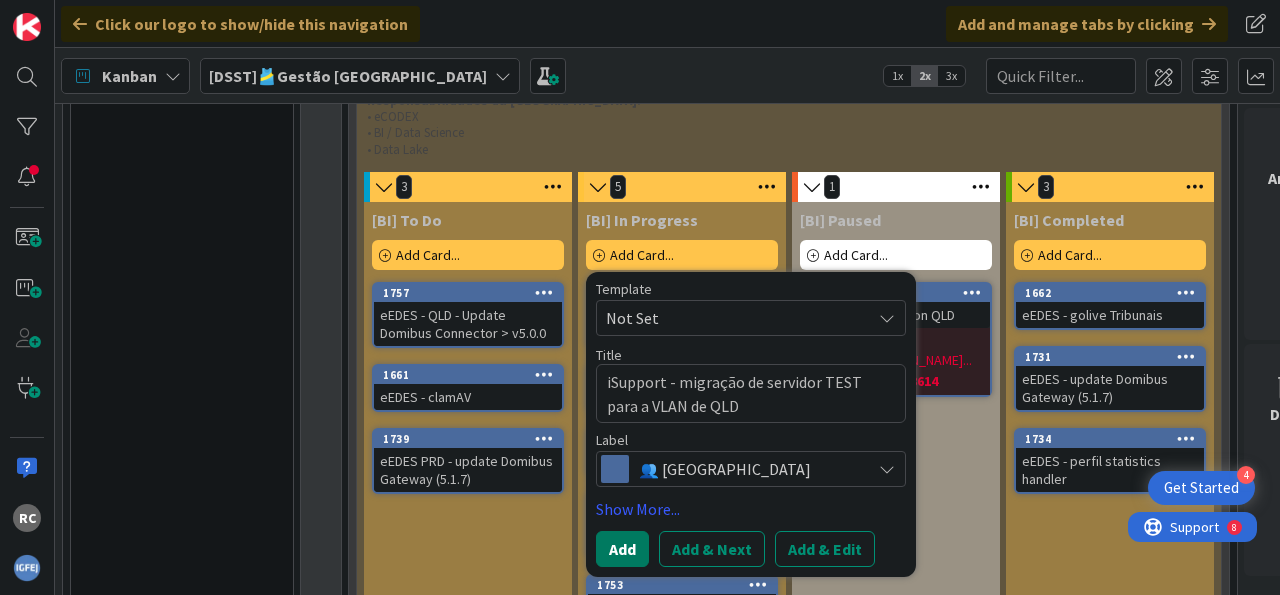 click on "Add" at bounding box center (622, 549) 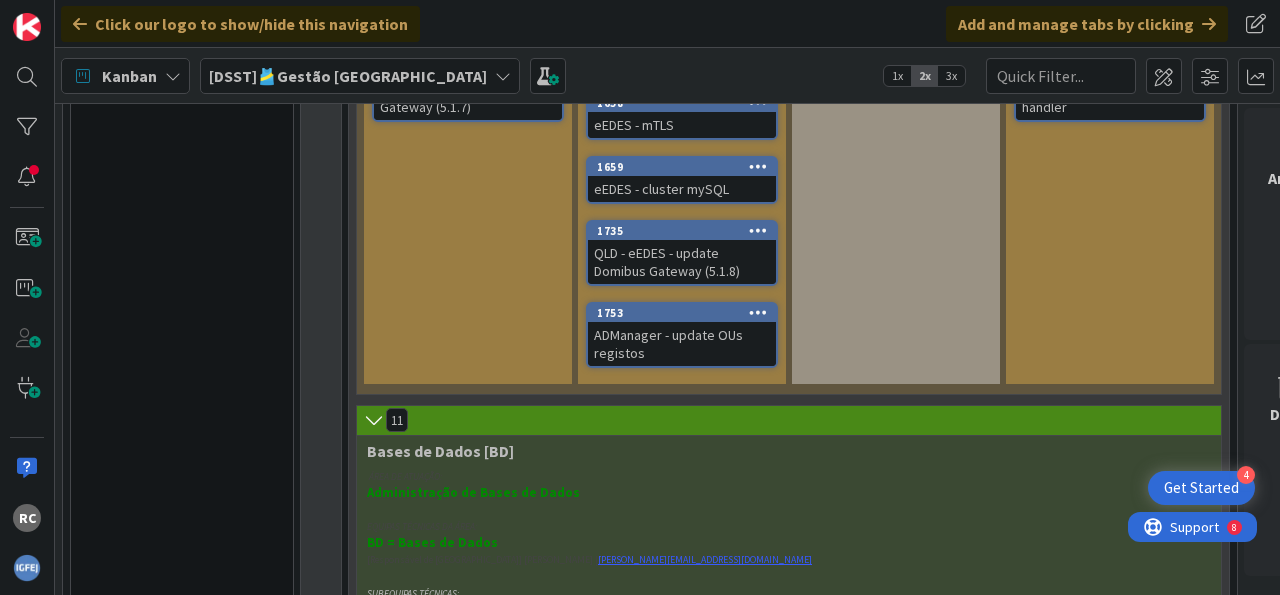 scroll, scrollTop: 1736, scrollLeft: 0, axis: vertical 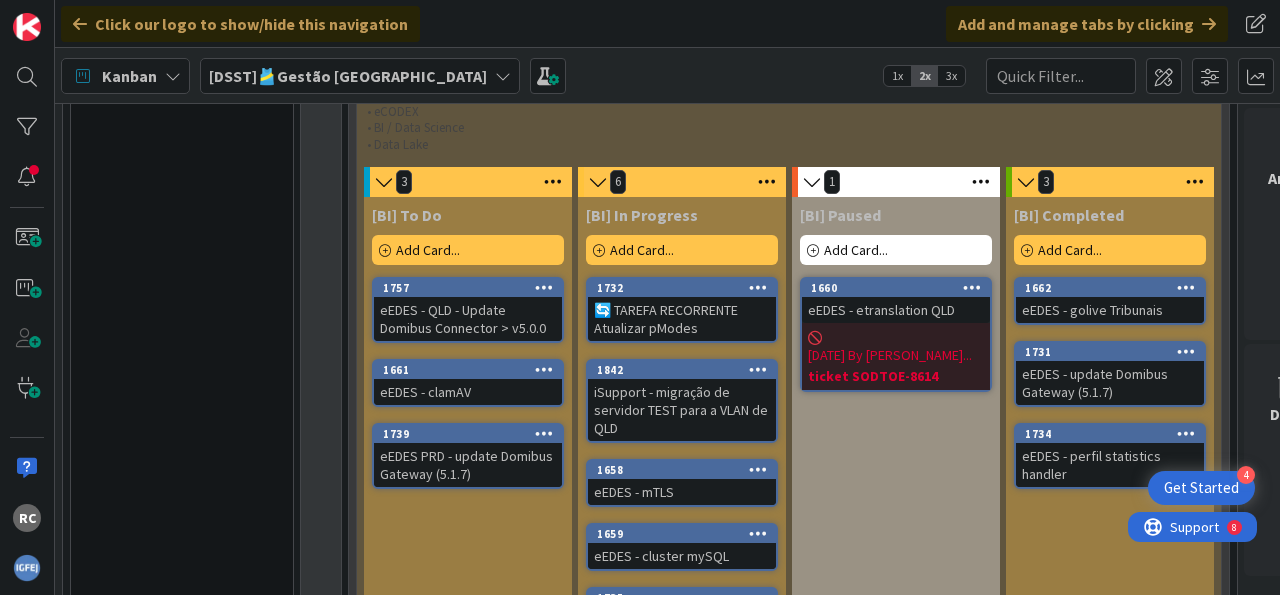 click on "iSupport - migração de servidor TEST para a VLAN de QLD" at bounding box center [682, 410] 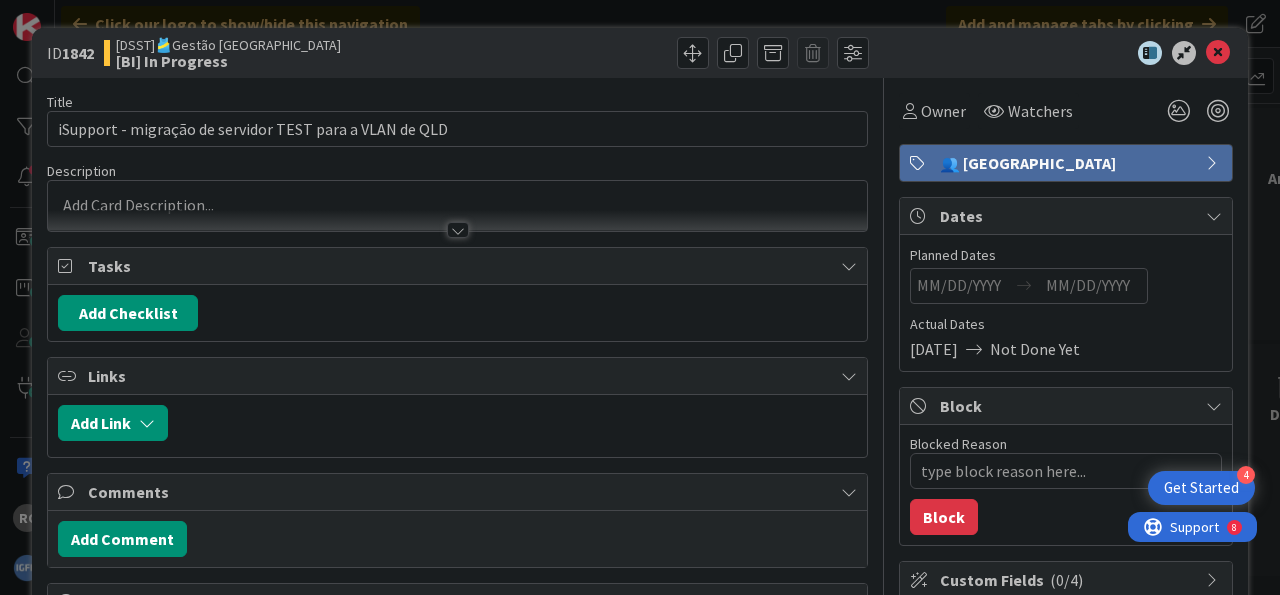 type on "x" 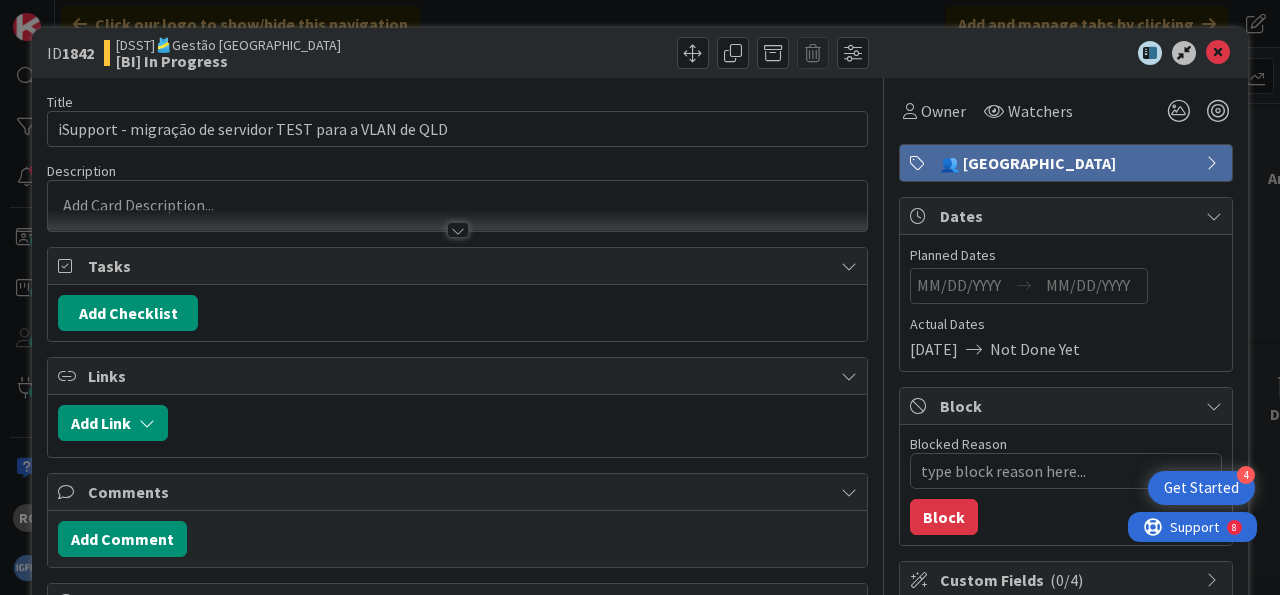 click at bounding box center (1093, 286) 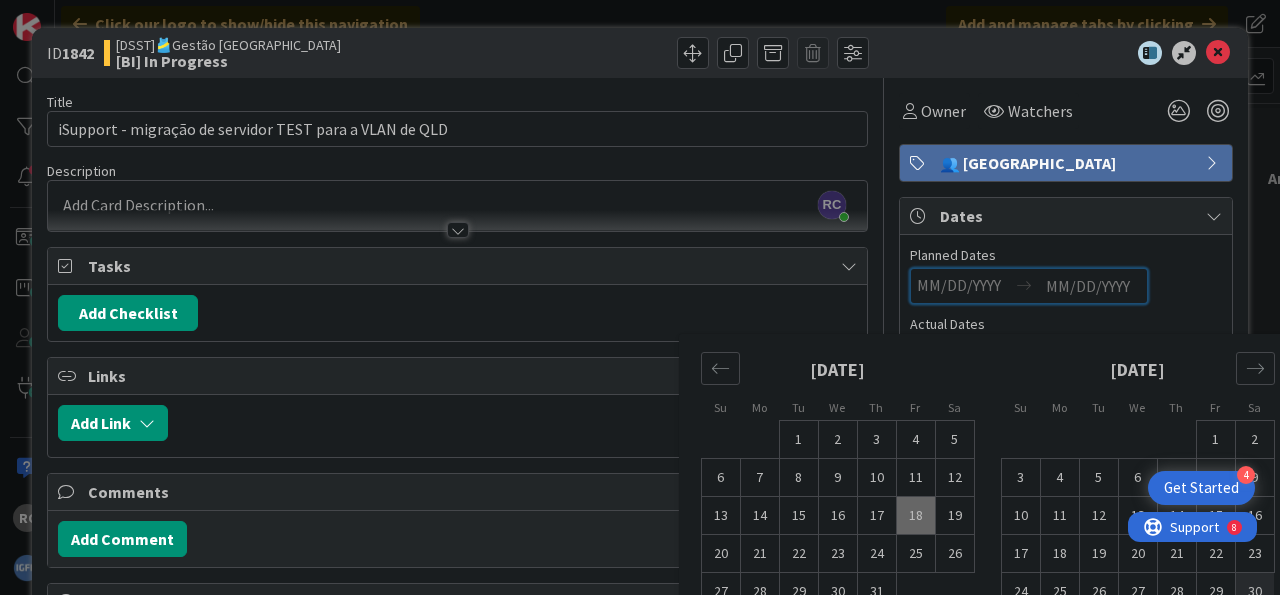 click on "30" at bounding box center (1254, 592) 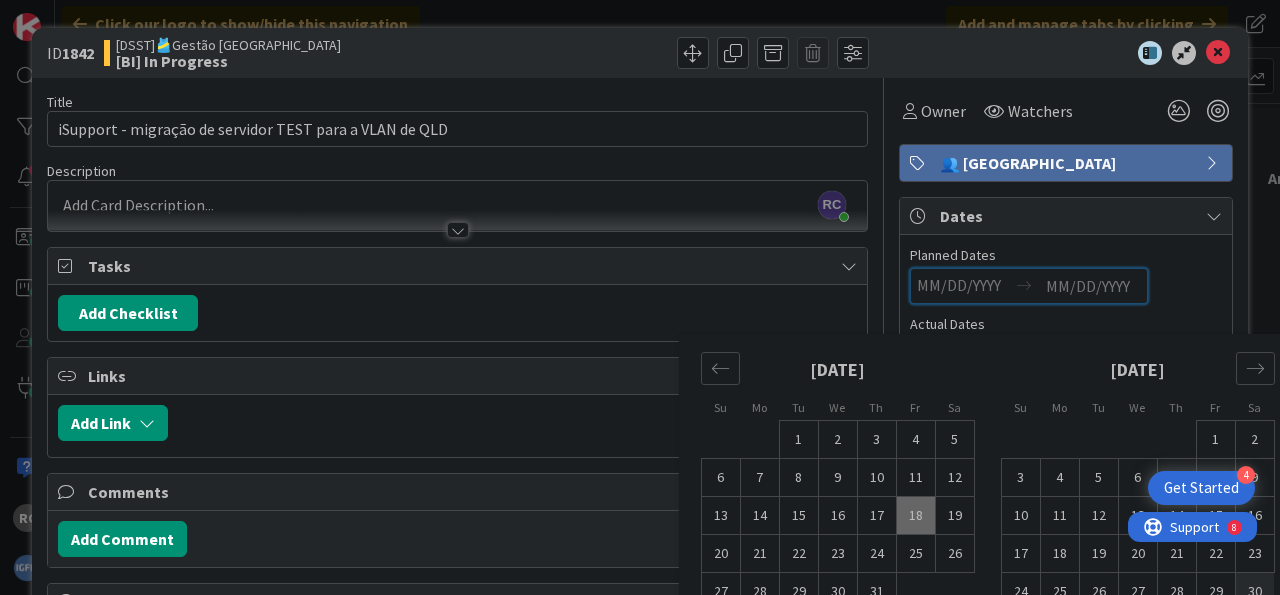 type on "[DATE]" 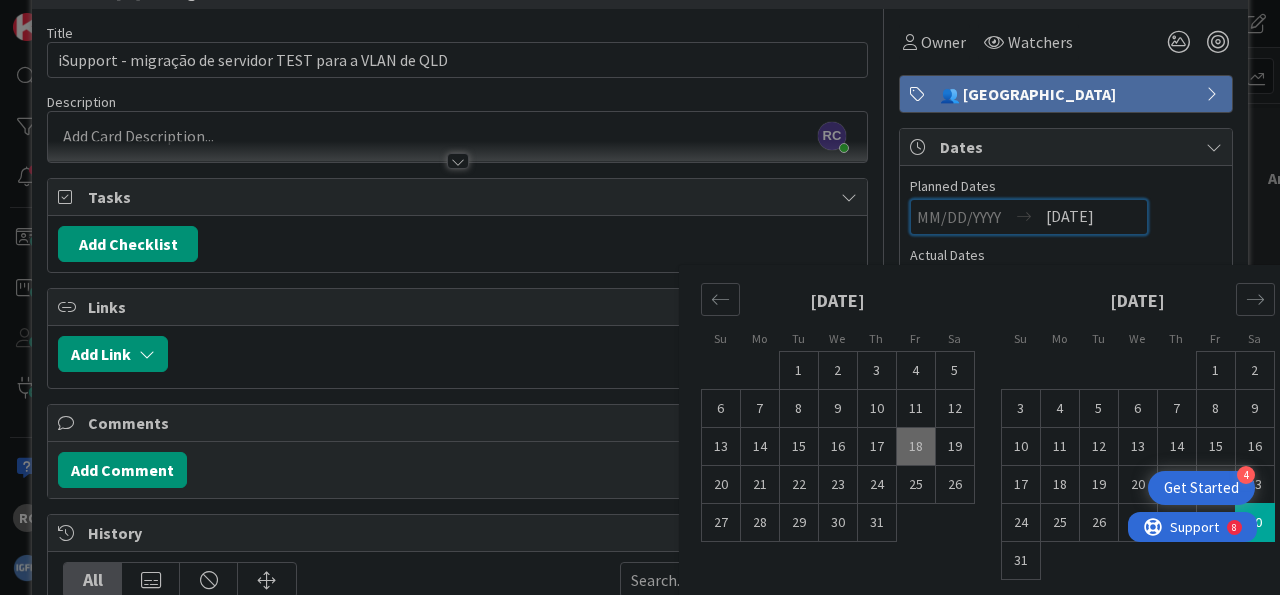 scroll, scrollTop: 124, scrollLeft: 0, axis: vertical 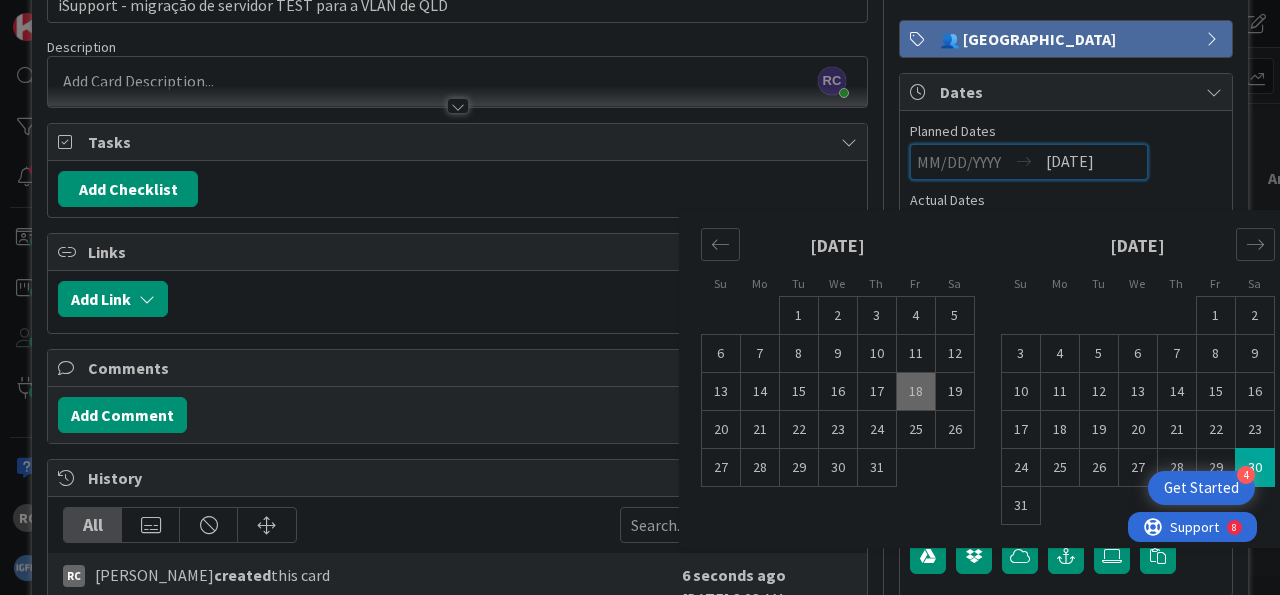 click on "Navigate forward to interact with the calendar and select a date. Press the question mark key to get the keyboard shortcuts for changing dates. Su Mo Tu We Th Fr Sa Su Mo Tu We Th Fr Sa [DATE] 1 2 3 4 5 6 7 8 9 10 11 12 13 14 15 16 17 18 19 20 21 22 23 24 25 26 27 28 29 [DATE] 1 2 3 4 5 6 7 8 9 10 11 12 13 14 15 16 17 18 19 20 21 22 23 24 25 26 27 28 29 30 [DATE] 1 2 3 4 5 6 7 8 9 10 11 12 13 14 15 16 17 18 19 20 21 22 23 24 25 26 27 28 29 30 31 [DATE] 1 2 3 4 5 6 7 8 9 10 11 12 13 14 15 16 17 18 19 20 21 22 23 24 25 26 27 28 29 30 [DATE] Navigate backward to interact with the calendar and select a date. Press the question mark key to get the keyboard shortcuts for changing dates." at bounding box center [1066, 162] 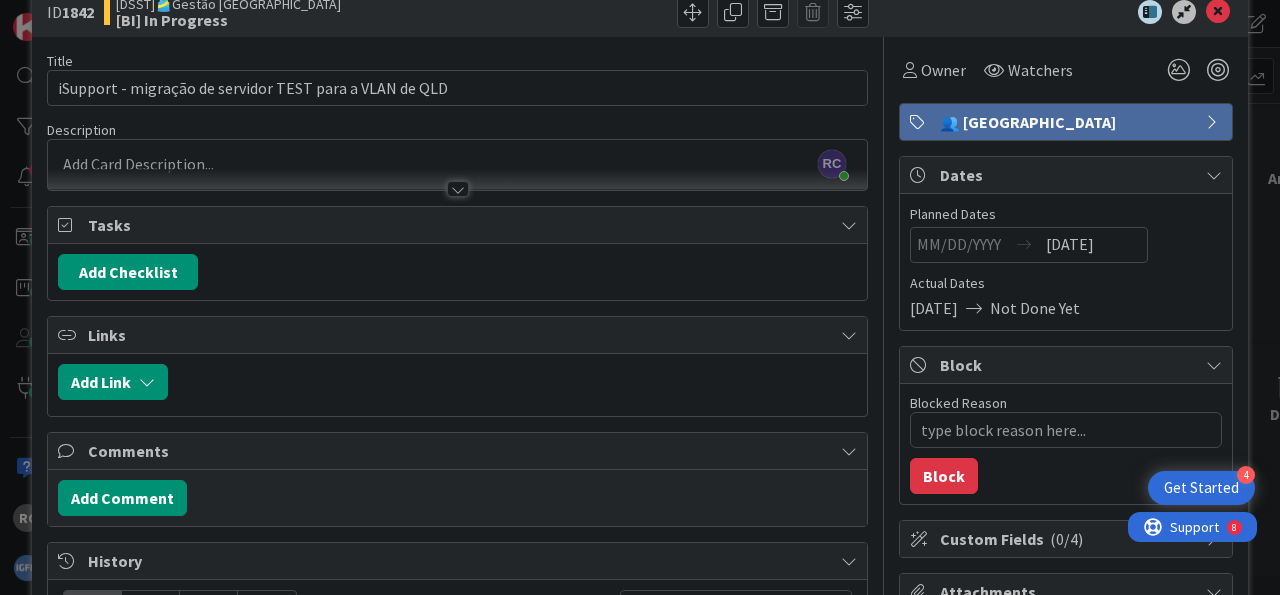 scroll, scrollTop: 0, scrollLeft: 0, axis: both 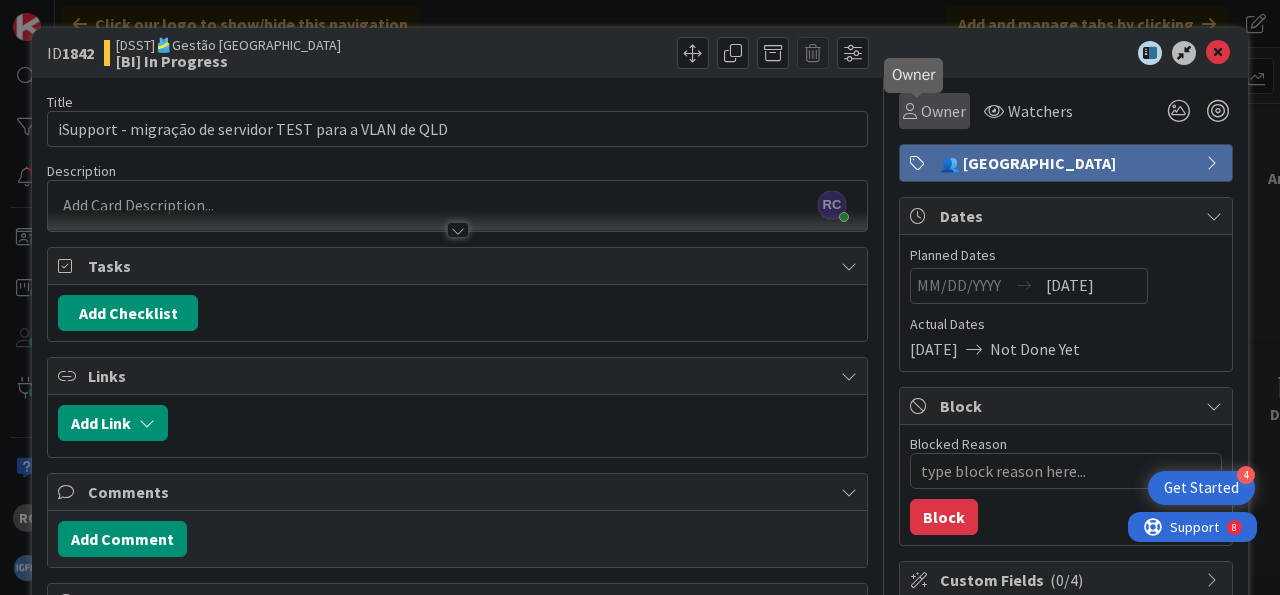 click on "Owner" at bounding box center [943, 111] 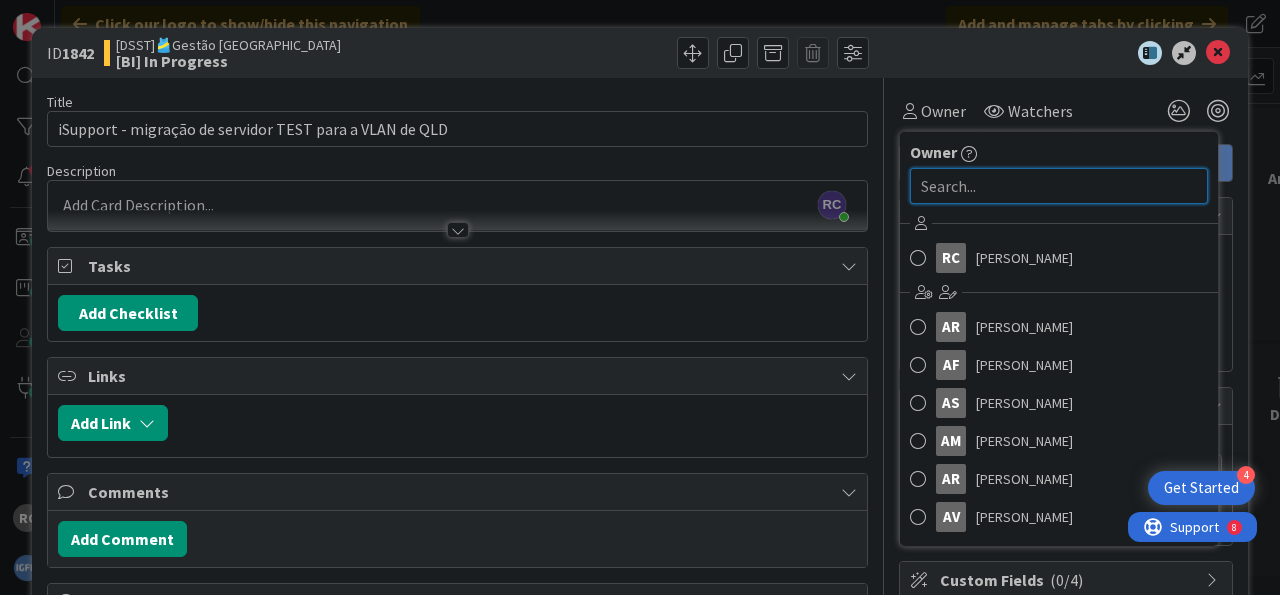 click at bounding box center [1059, 186] 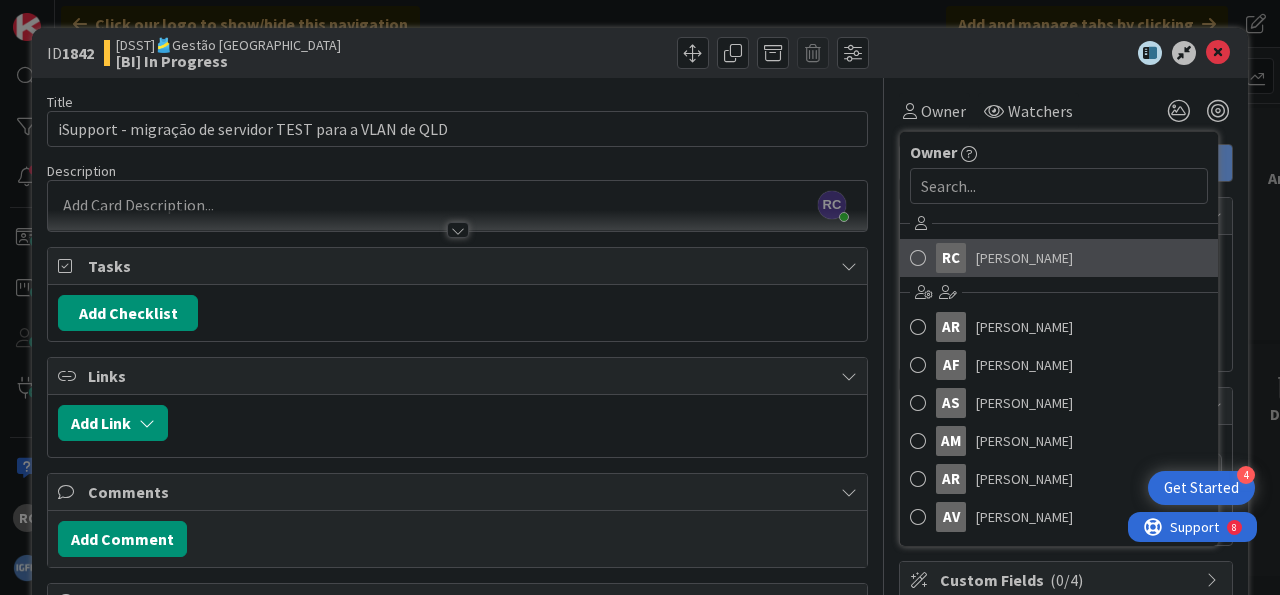 click on "[PERSON_NAME]" at bounding box center [1024, 258] 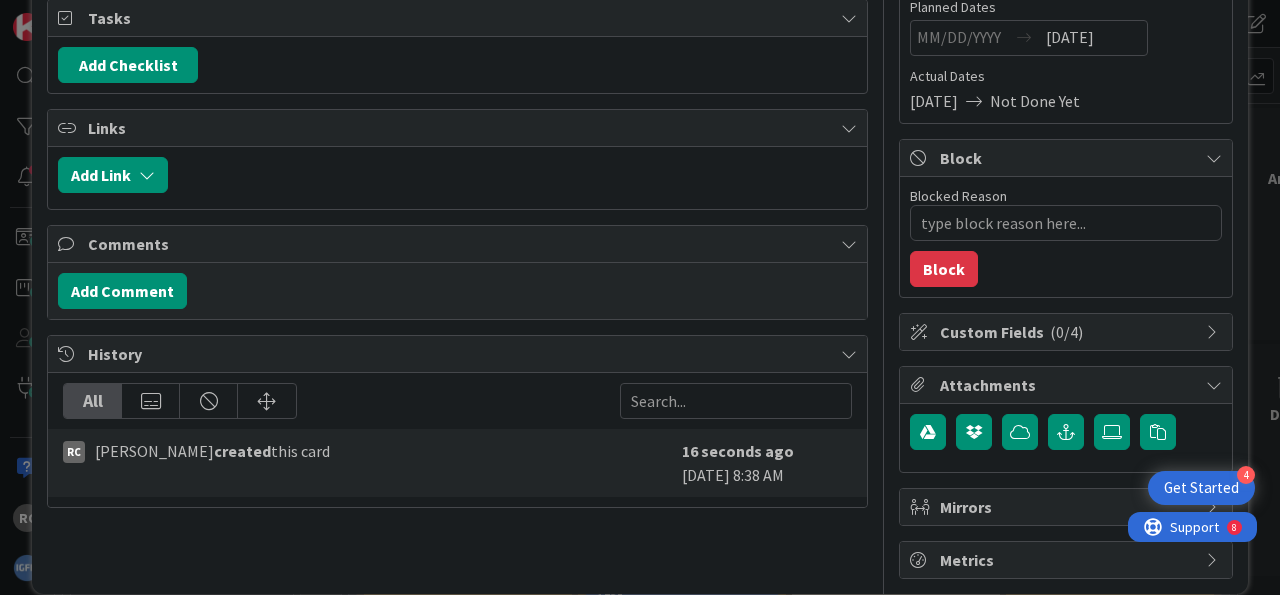 scroll, scrollTop: 124, scrollLeft: 0, axis: vertical 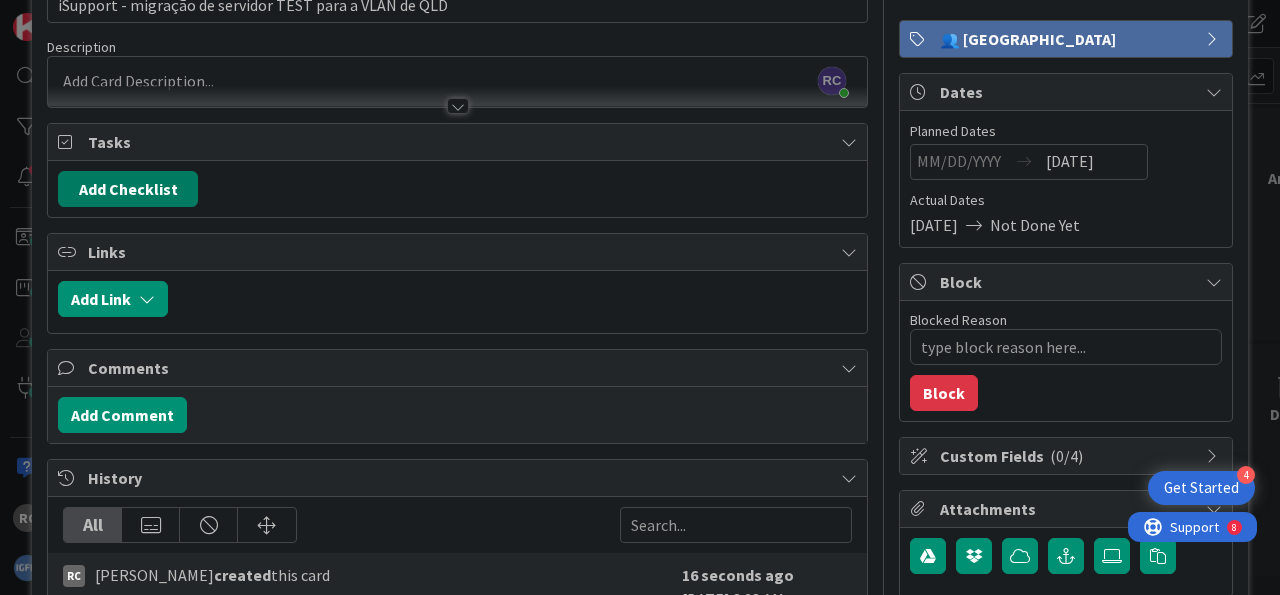 click on "Add Checklist" at bounding box center (128, 189) 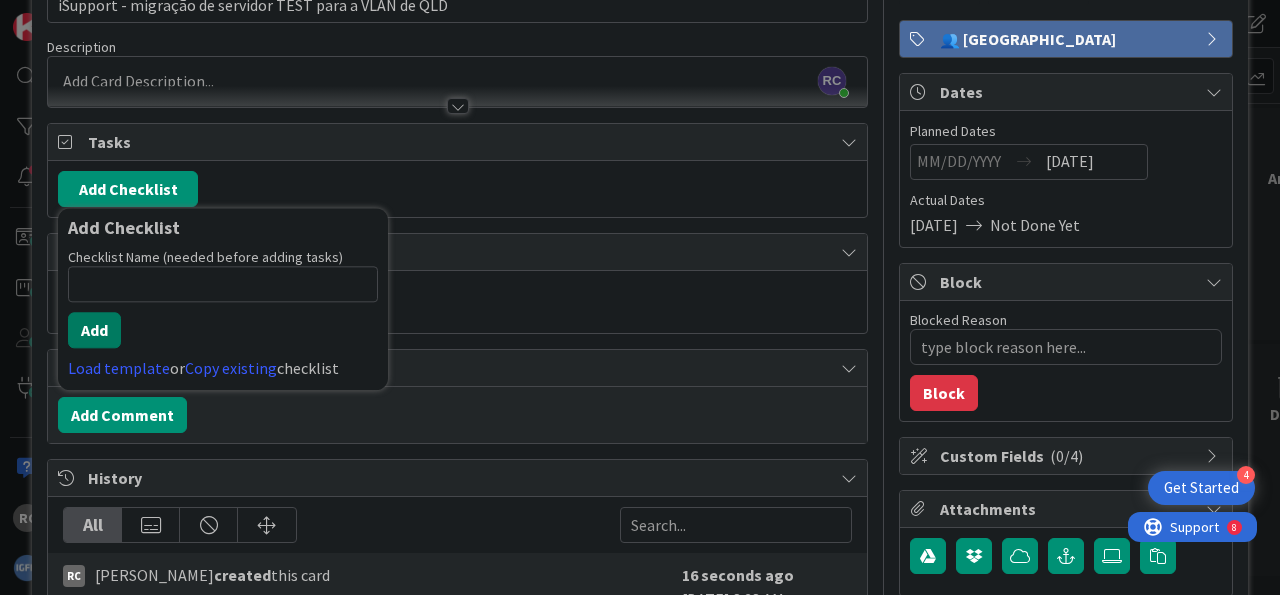 click on "Add" at bounding box center [94, 330] 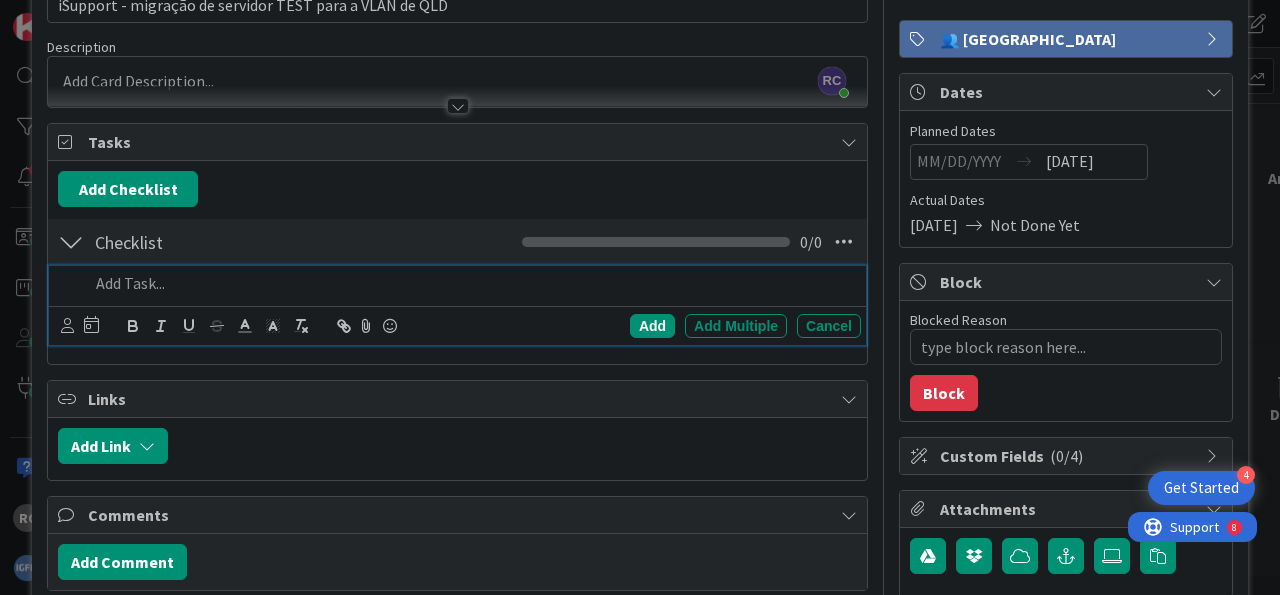 type on "x" 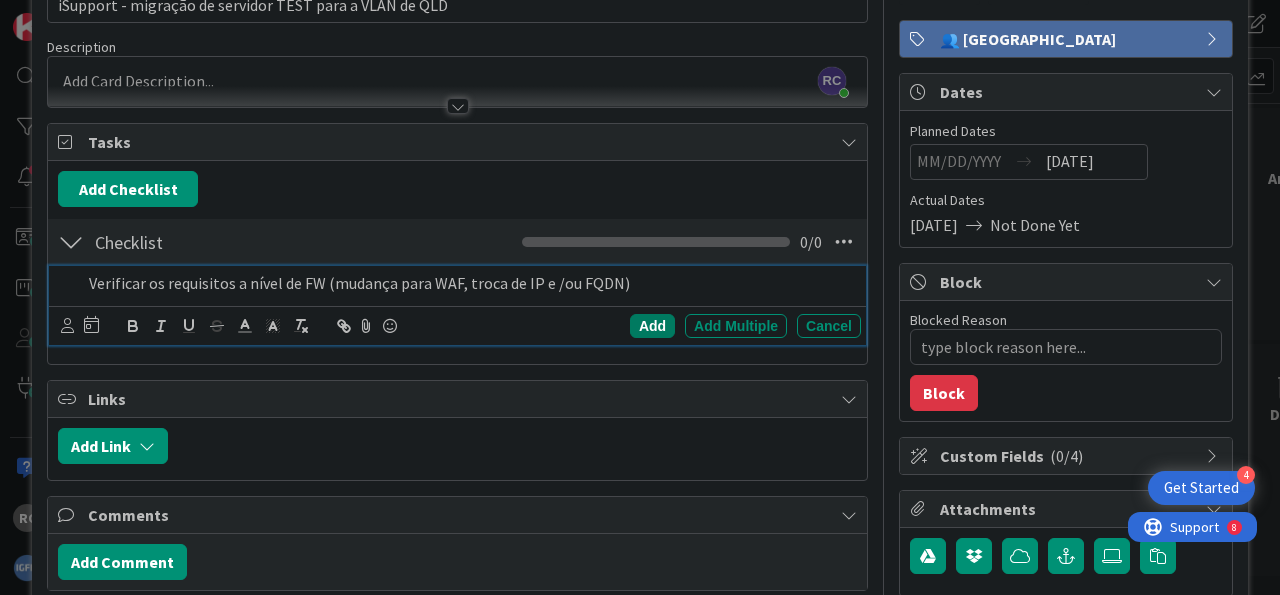 click on "Add" at bounding box center [652, 326] 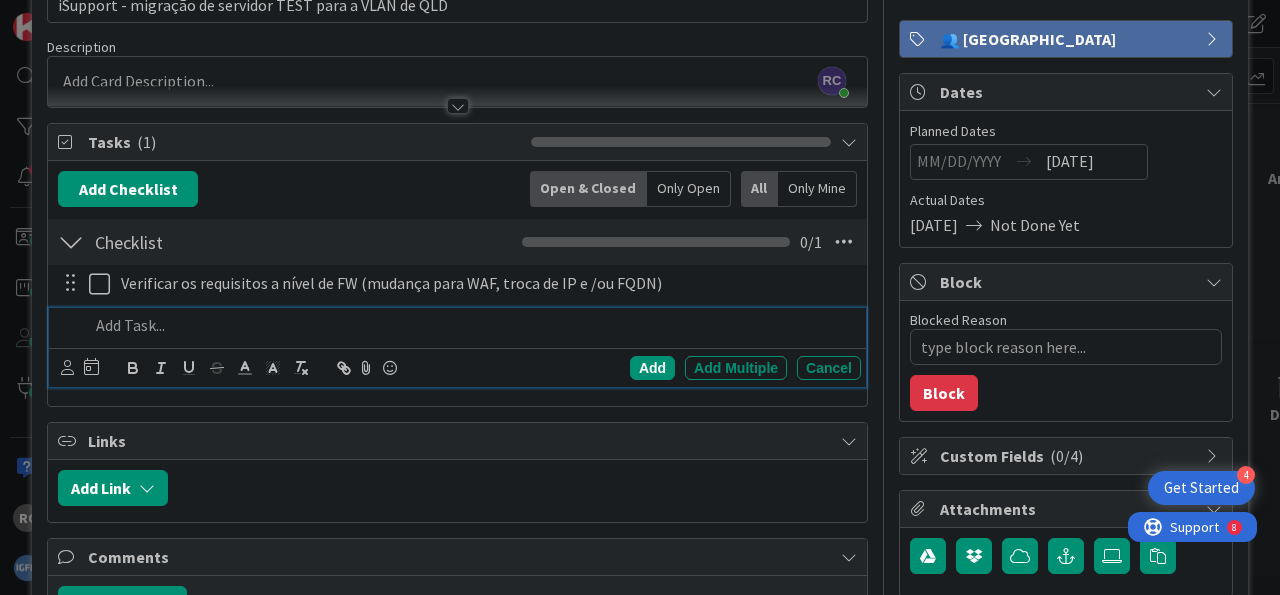 click at bounding box center (471, 325) 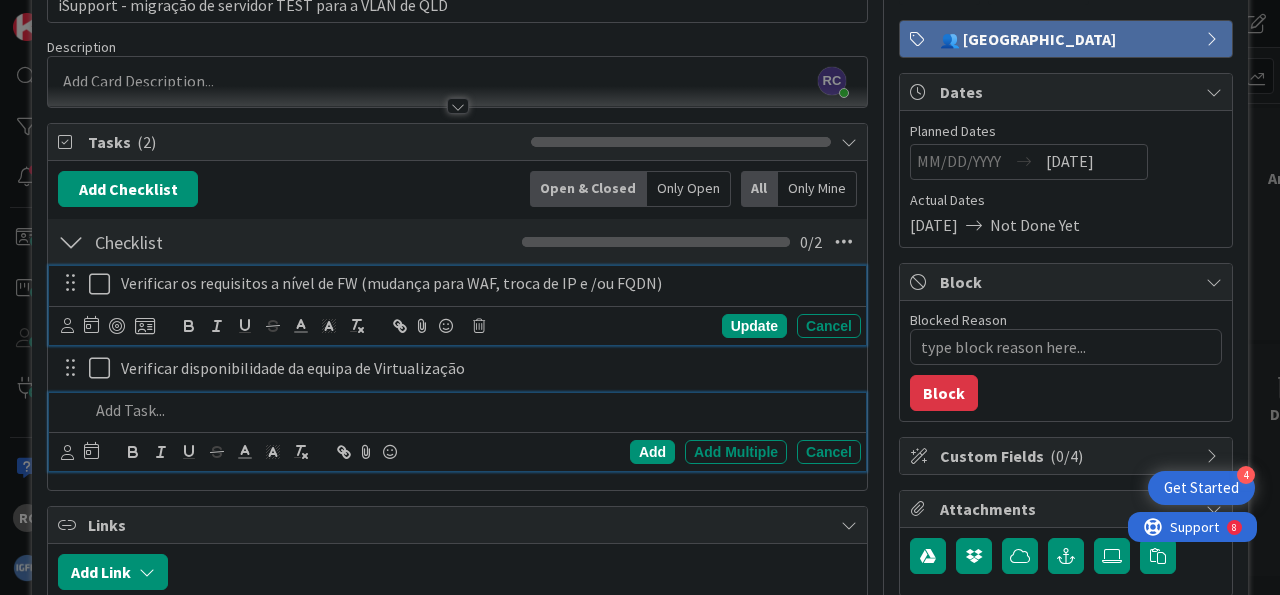 click at bounding box center [104, 284] 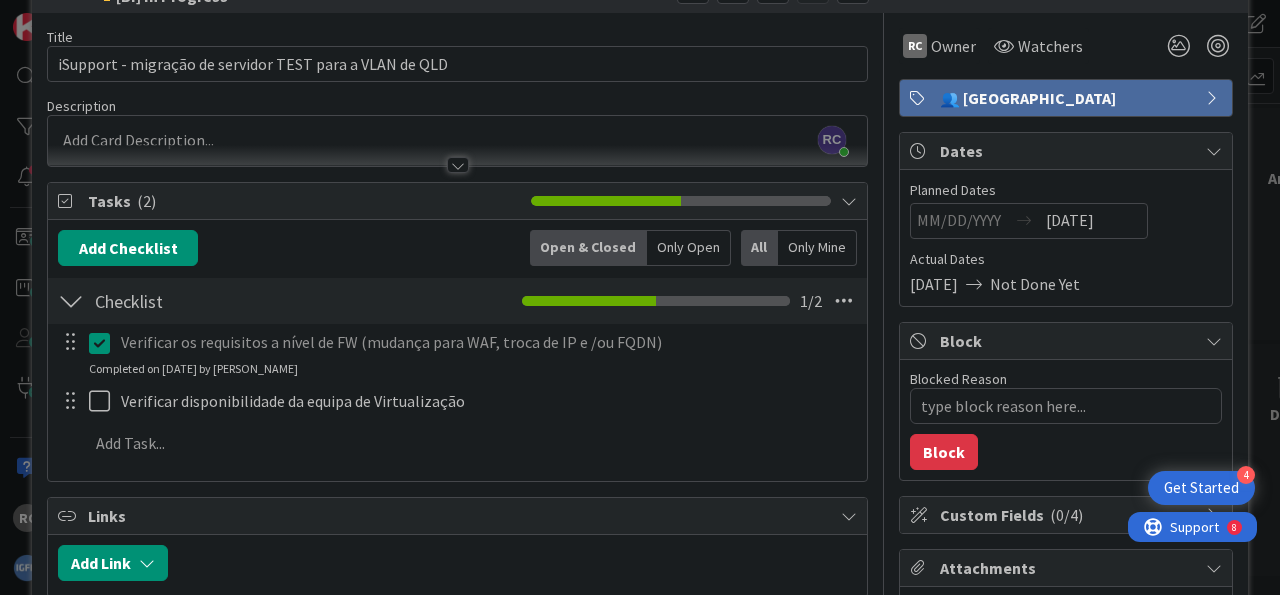 scroll, scrollTop: 0, scrollLeft: 0, axis: both 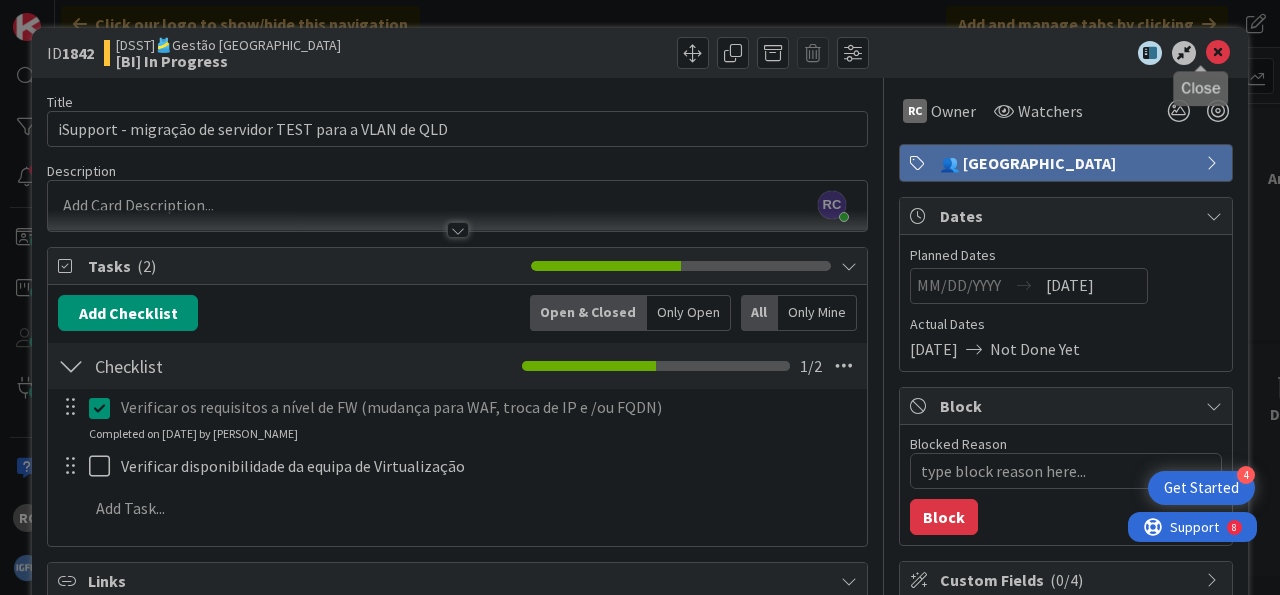drag, startPoint x: 1211, startPoint y: 45, endPoint x: 1088, endPoint y: 91, distance: 131.32022 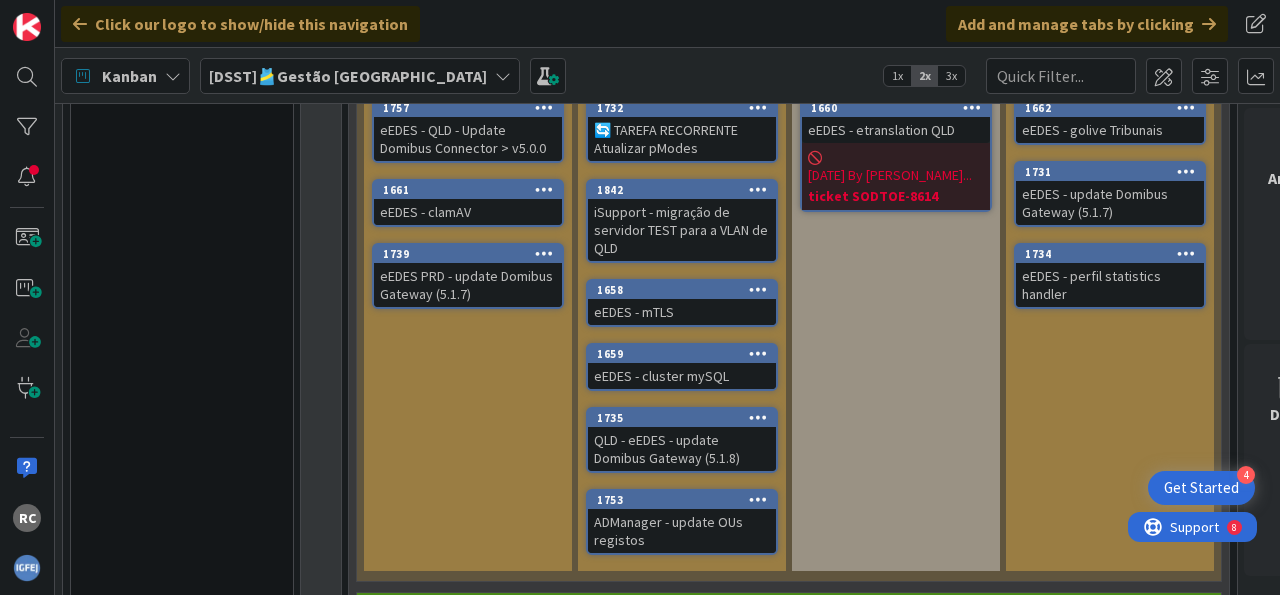 scroll, scrollTop: 1865, scrollLeft: 0, axis: vertical 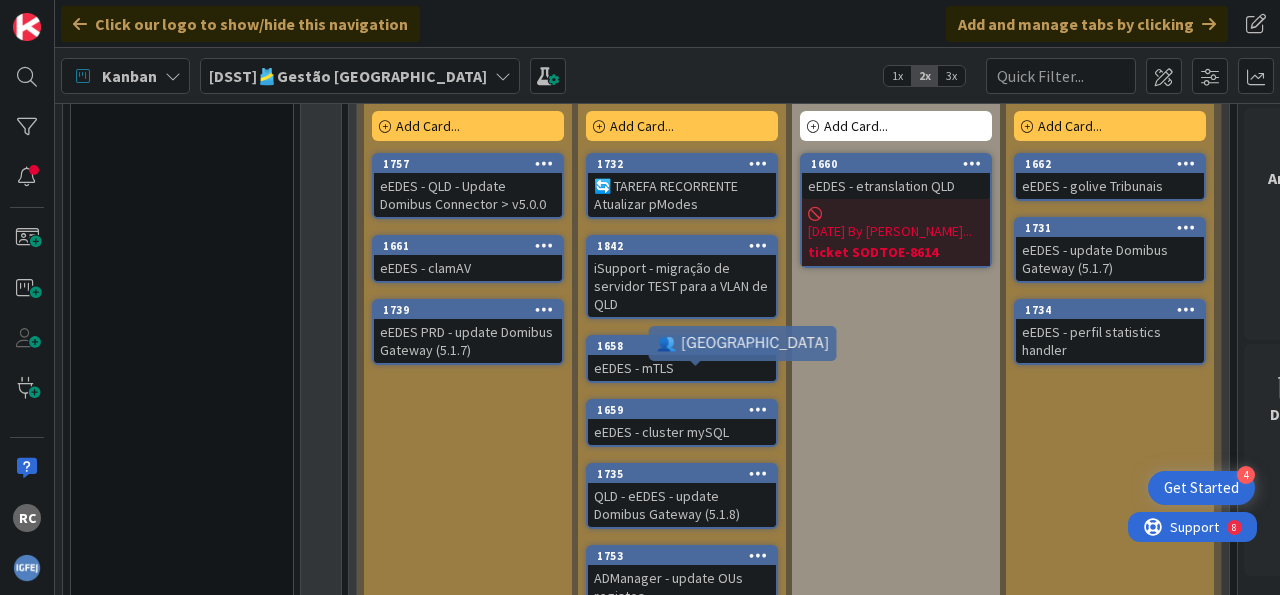 click on "eEDES - cluster mySQL" at bounding box center (682, 432) 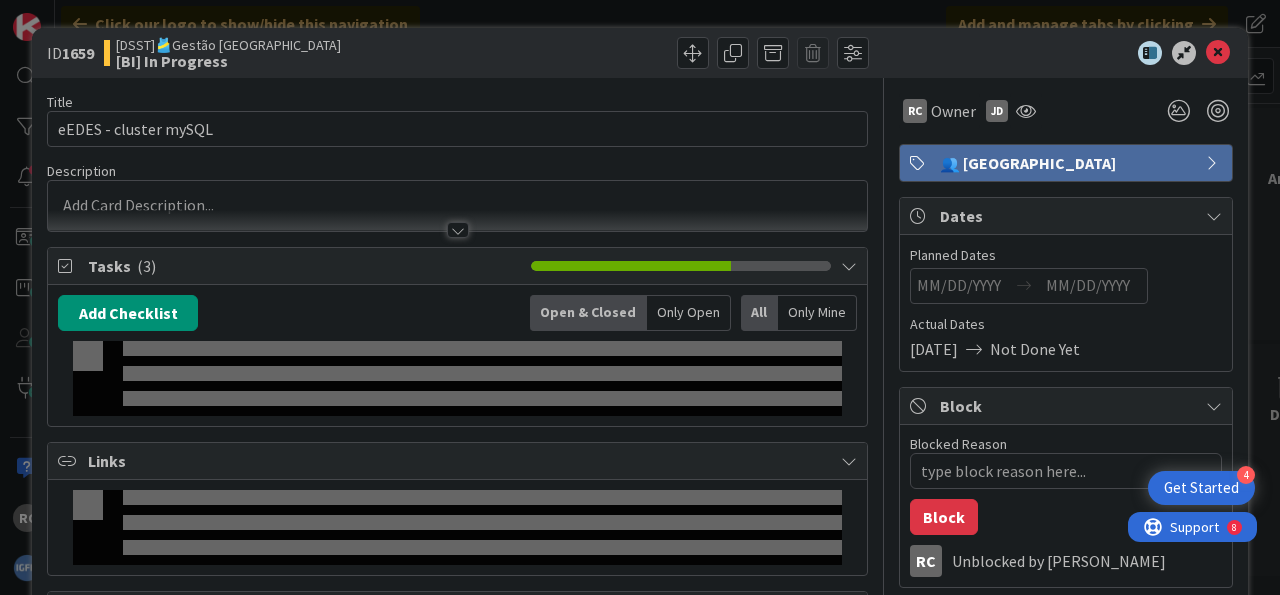 type on "x" 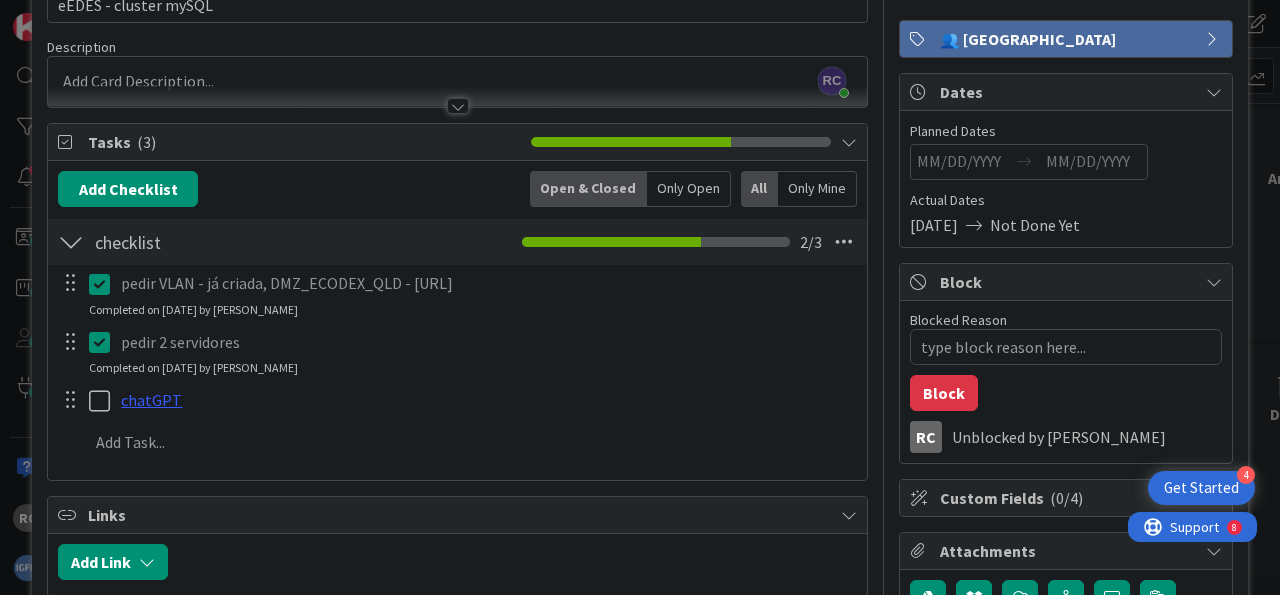 scroll, scrollTop: 0, scrollLeft: 0, axis: both 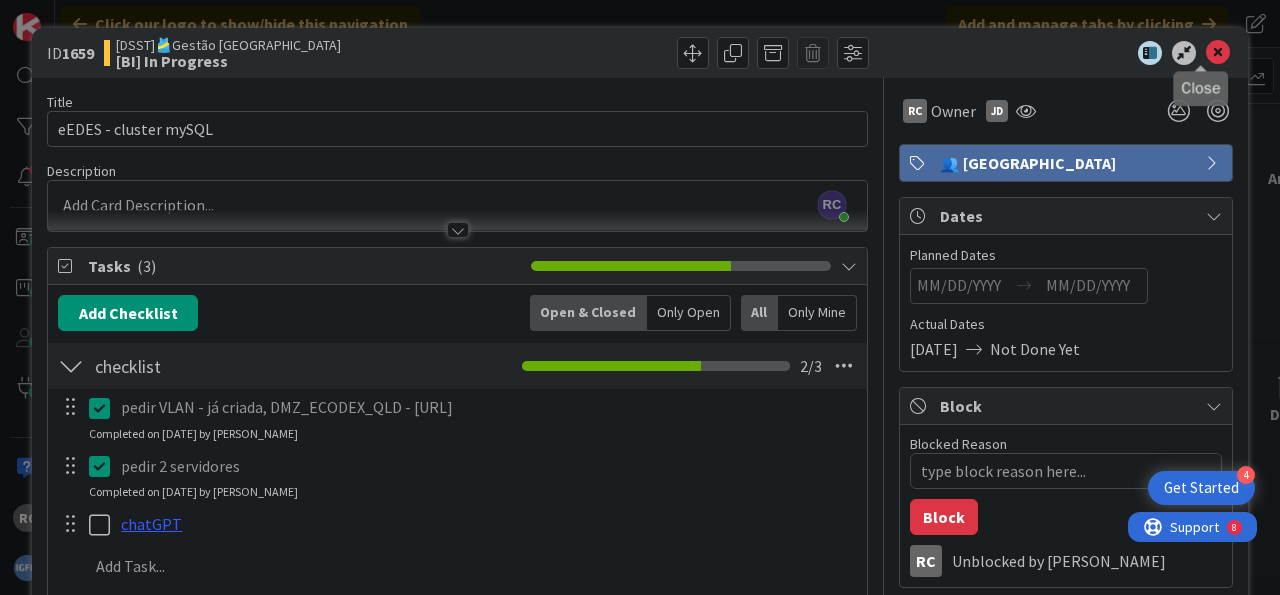 drag, startPoint x: 1204, startPoint y: 51, endPoint x: 1151, endPoint y: 11, distance: 66.4003 